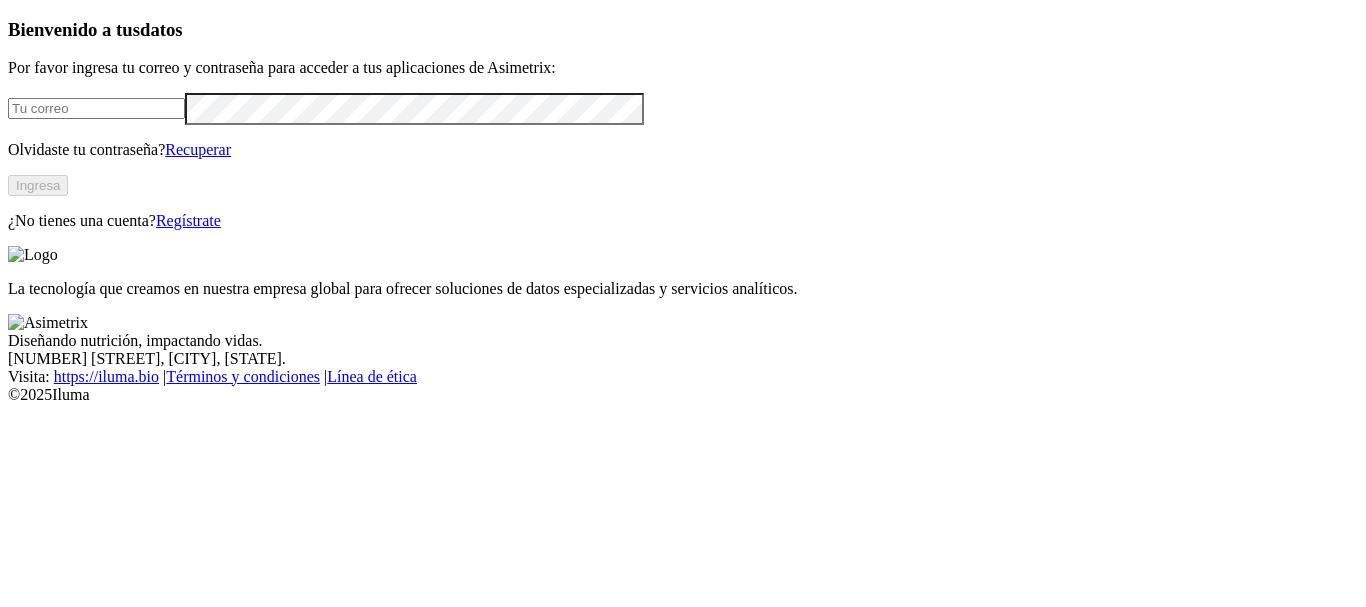 scroll, scrollTop: 0, scrollLeft: 0, axis: both 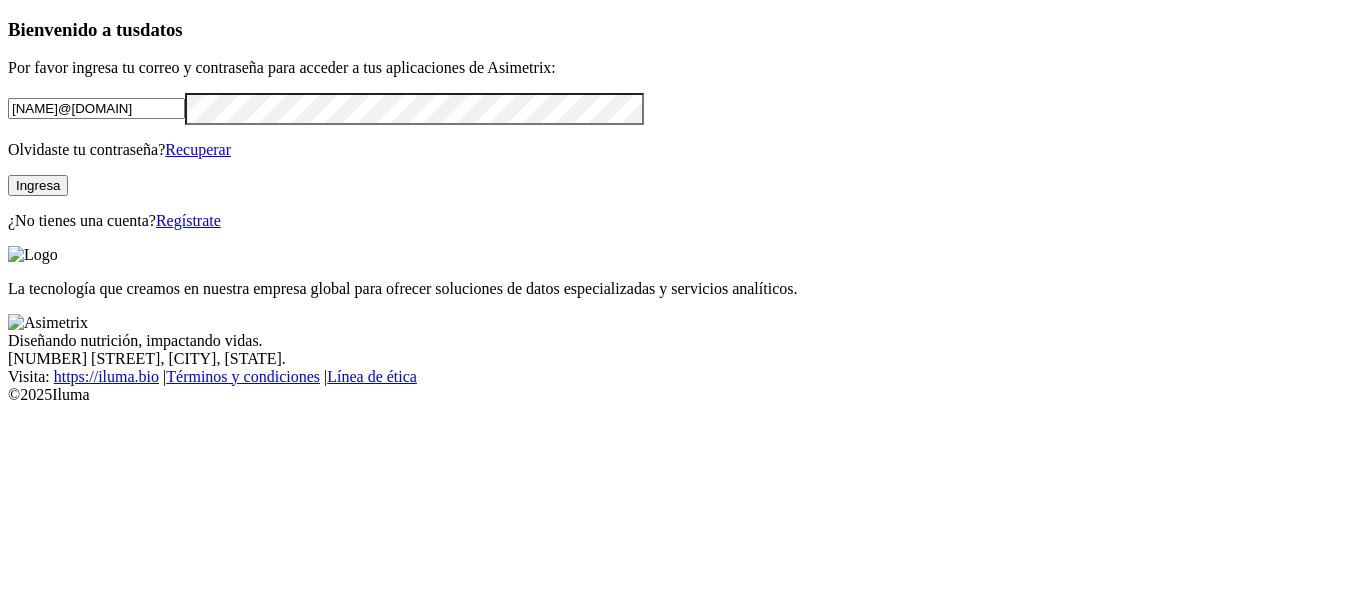 click on "Ingresa" at bounding box center [38, 185] 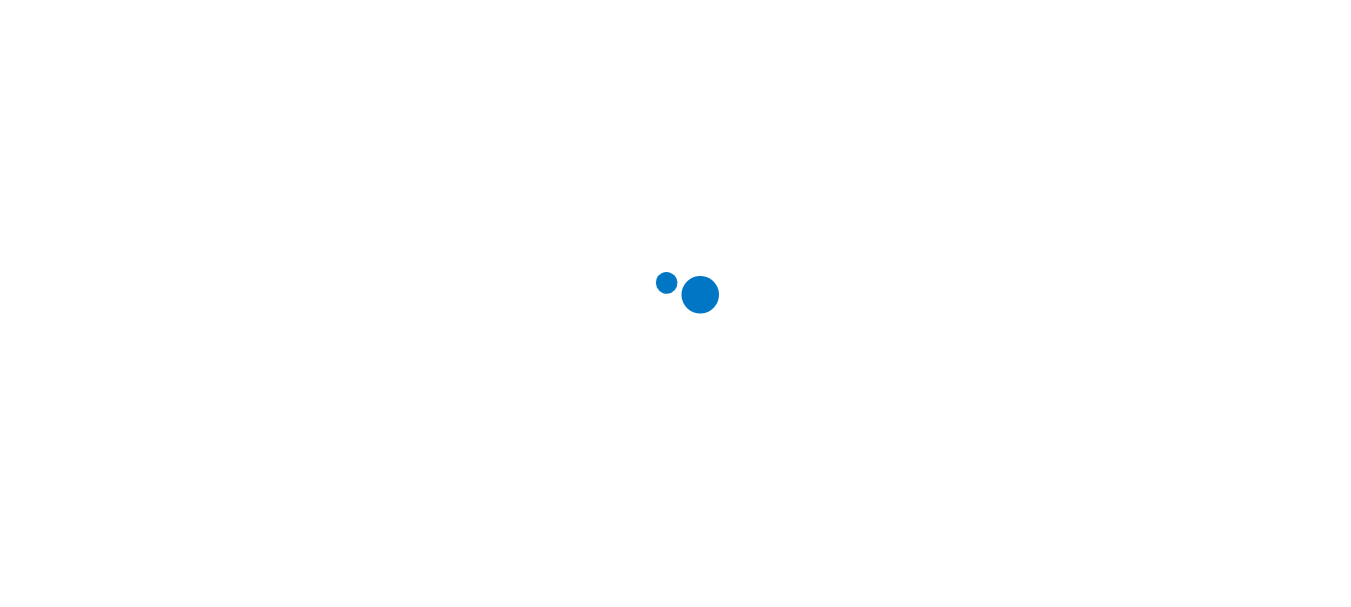 scroll, scrollTop: 0, scrollLeft: 0, axis: both 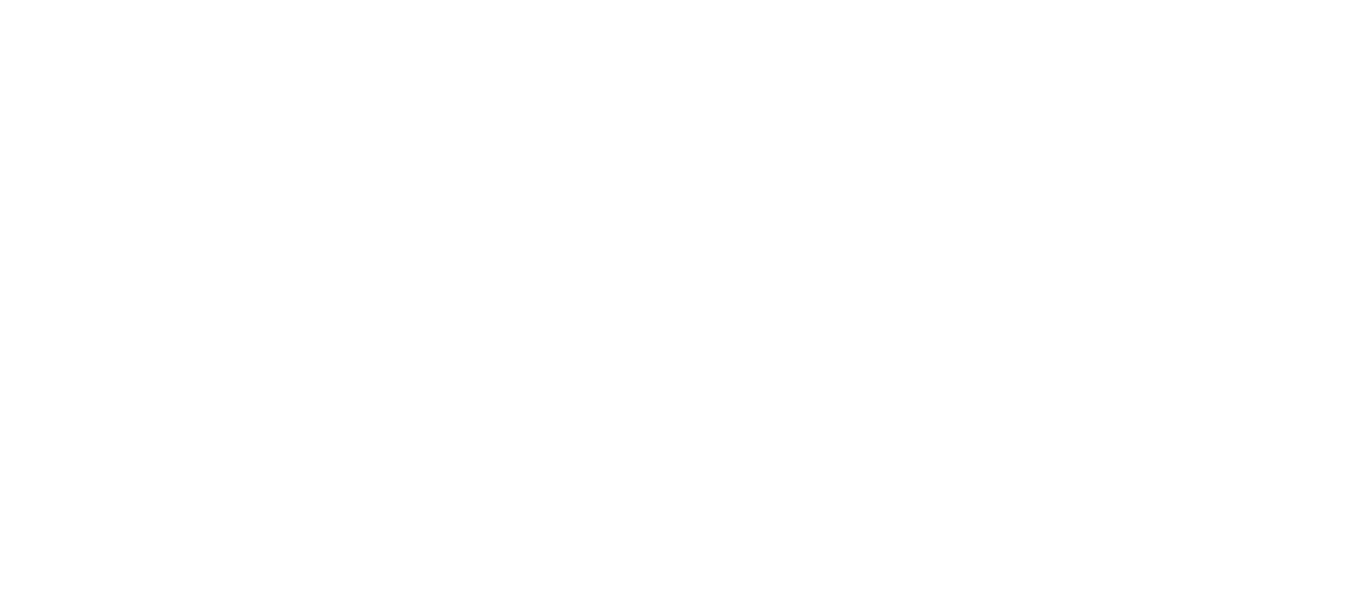 click 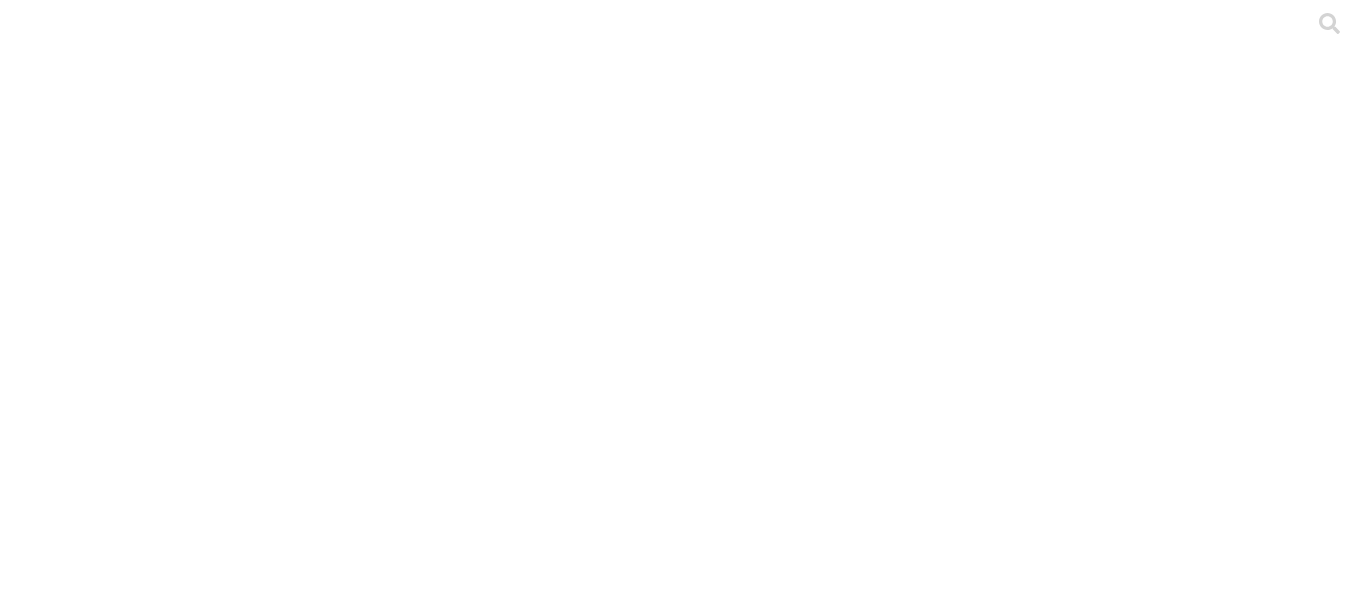 click on ".cls-1 {
fill: #d6d6d6;
}
ETL" at bounding box center (683, 2983) 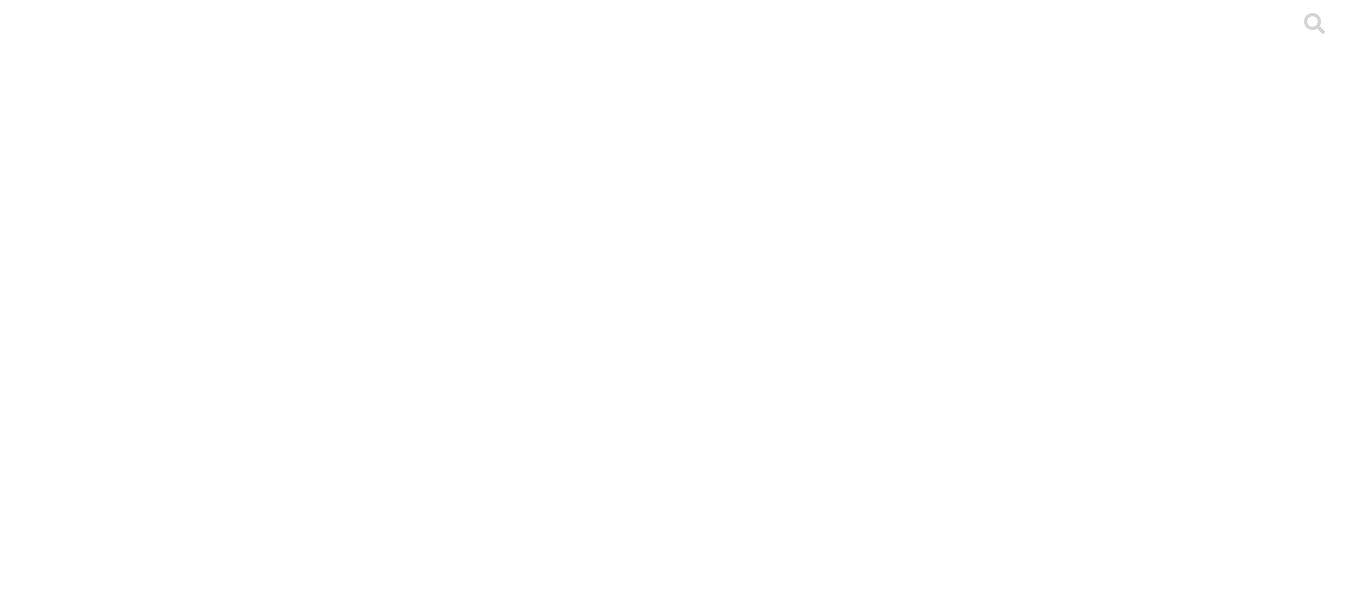 click on ".cls-1 {
fill: #d6d6d6;
}
CIENAGA" at bounding box center (675, 8391) 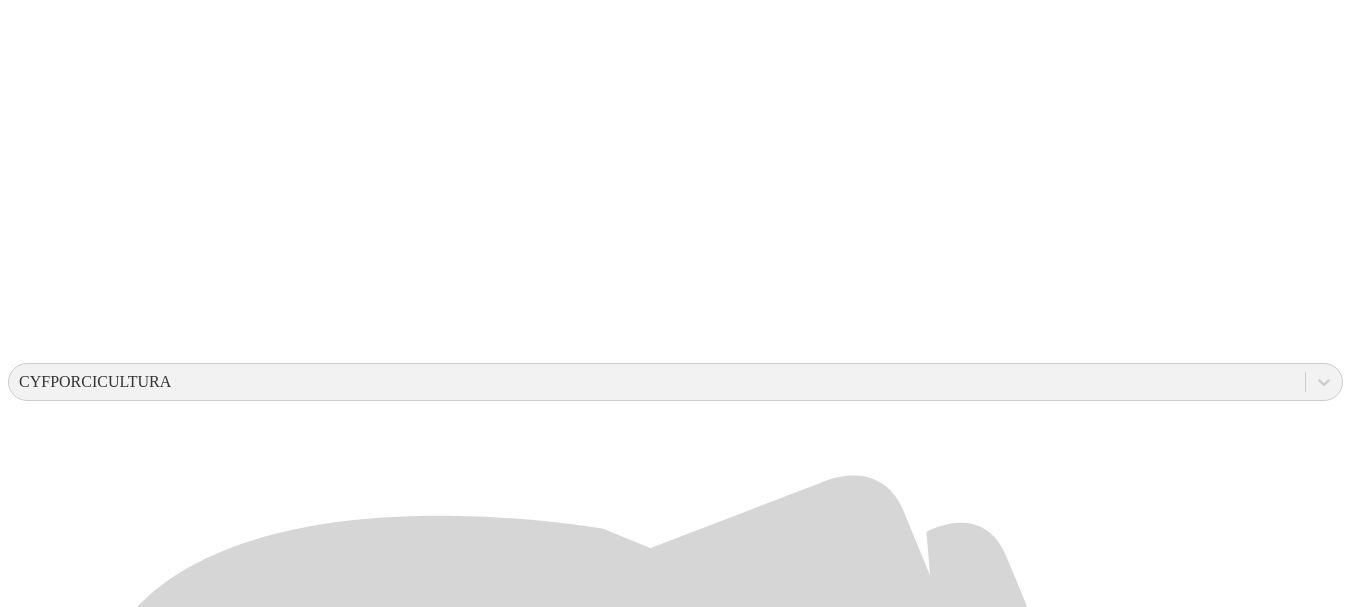 scroll, scrollTop: 471, scrollLeft: 0, axis: vertical 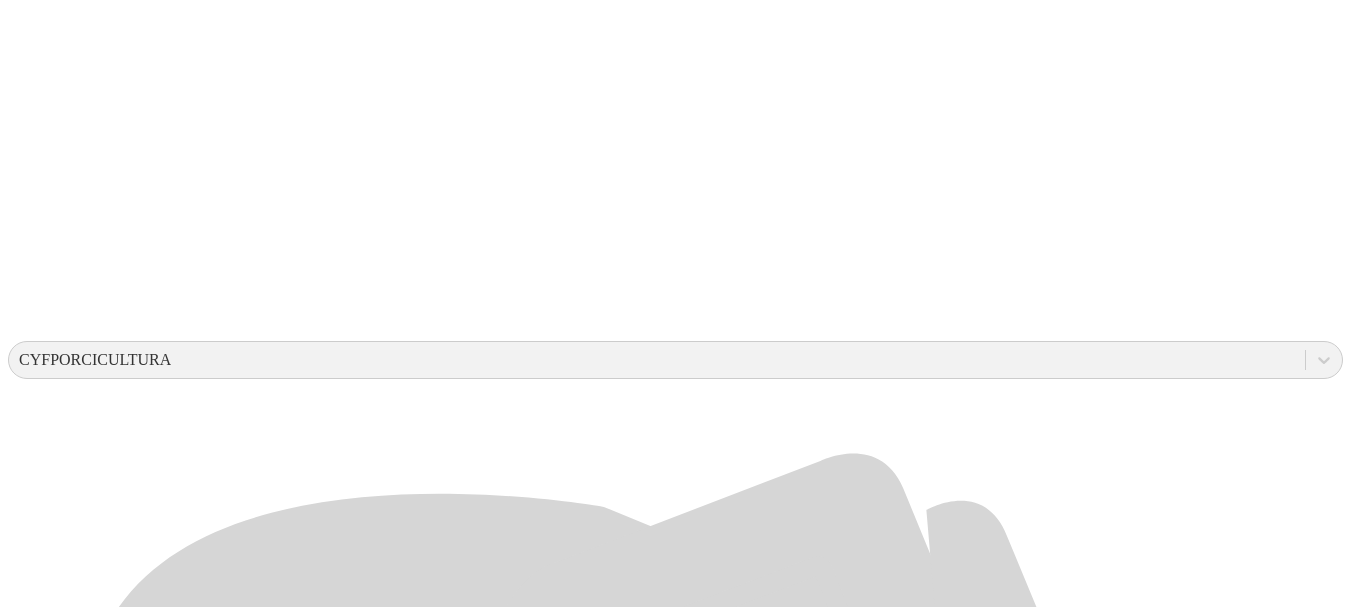 click at bounding box center [675, 20812] 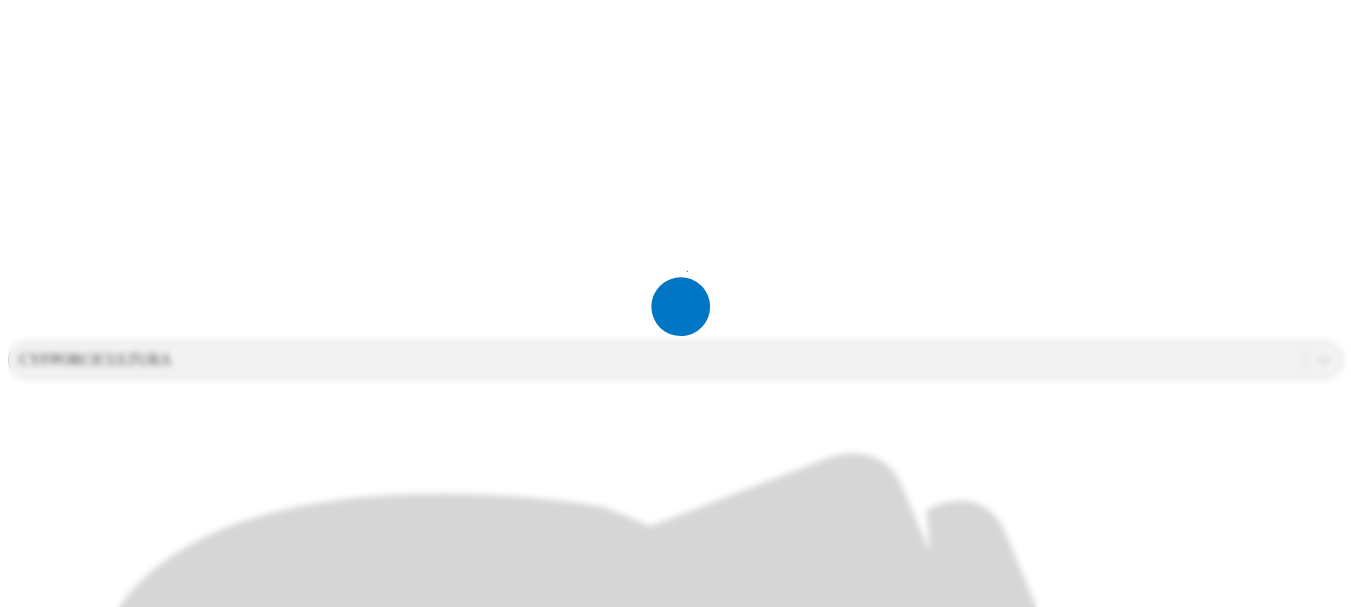 scroll, scrollTop: 0, scrollLeft: 0, axis: both 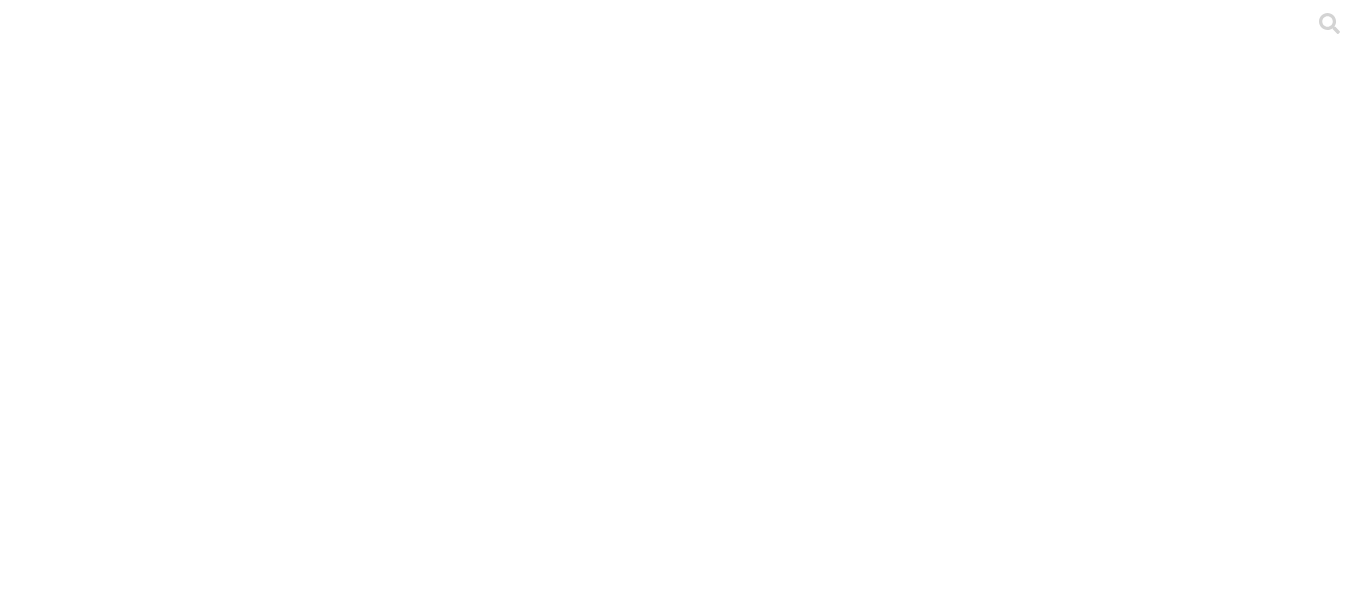 click on ".cls-1 {
fill: #d6d6d6;
}
CRIA" at bounding box center [683, 4355] 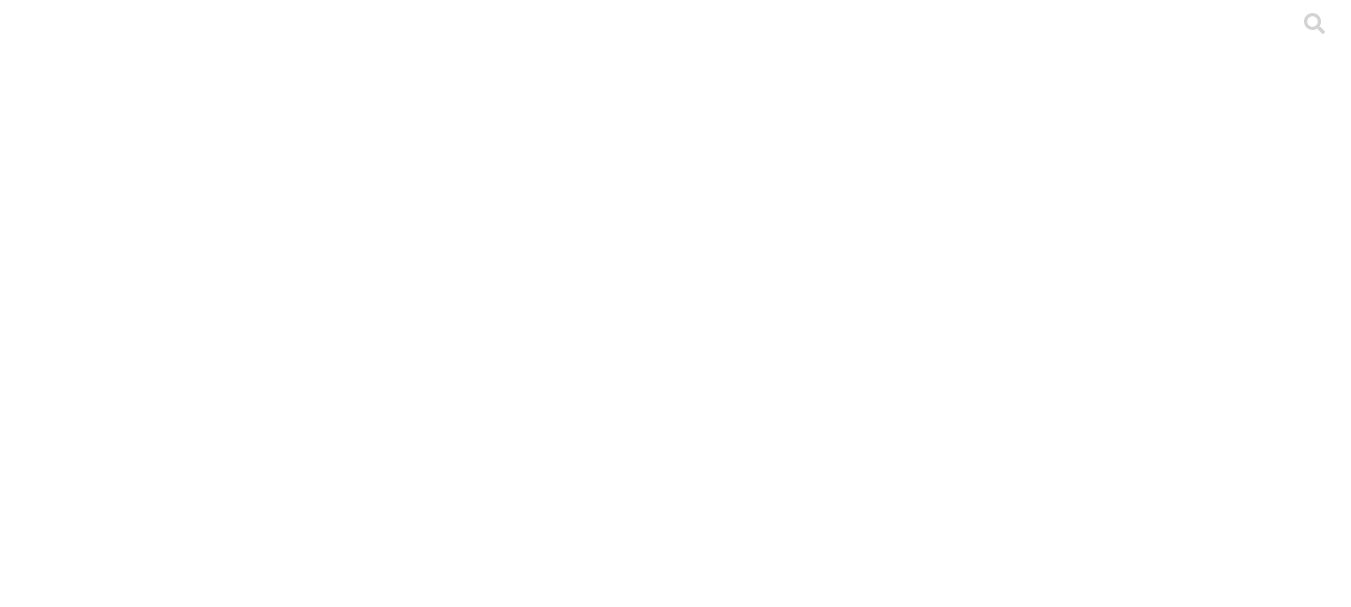 click on "Cargar" at bounding box center [174, 2176] 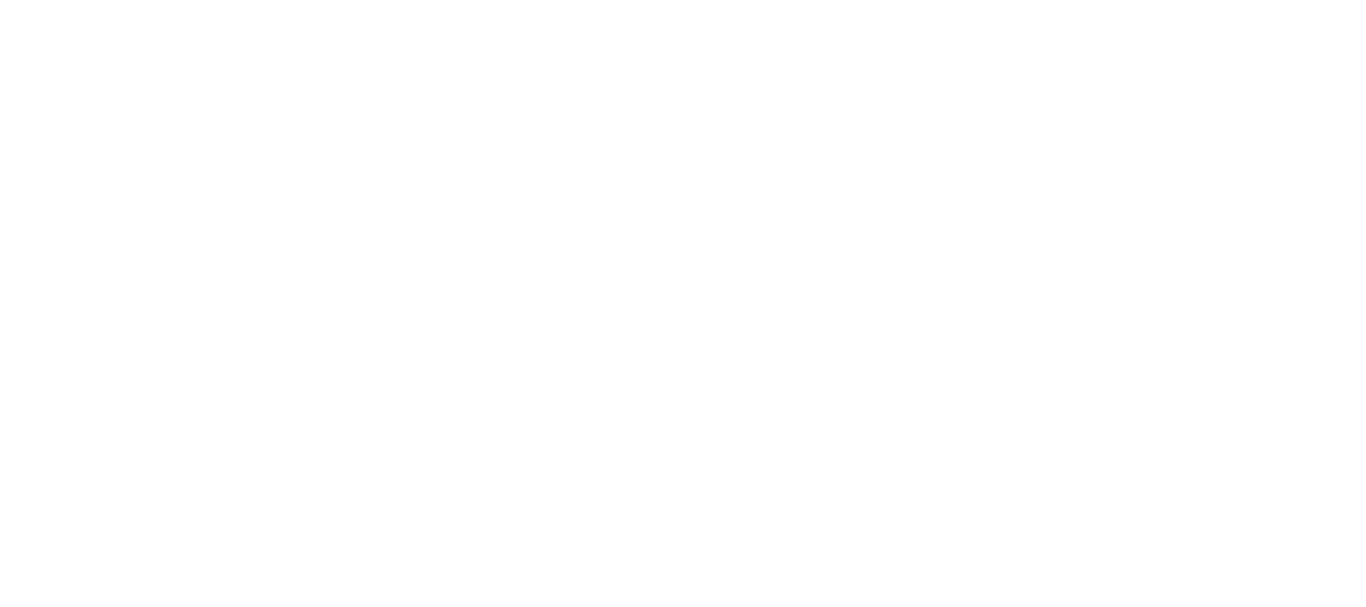 click at bounding box center [96, 2366] 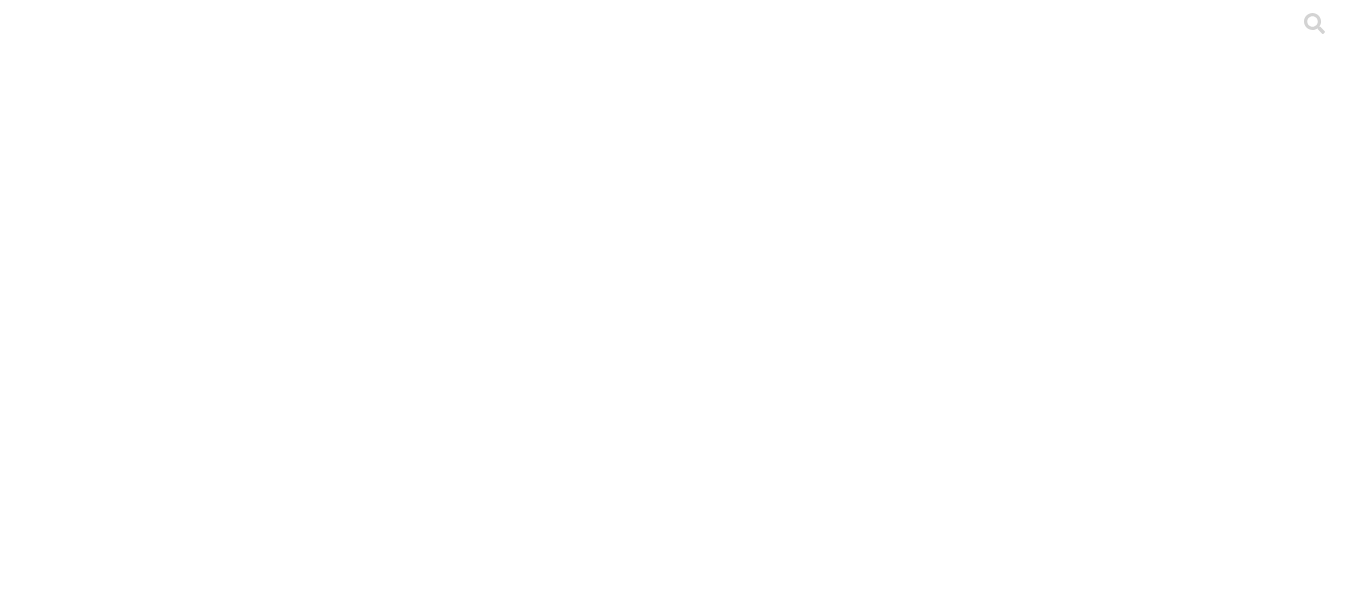 click on "[FIRST] [LAST]" at bounding box center (221, 2203) 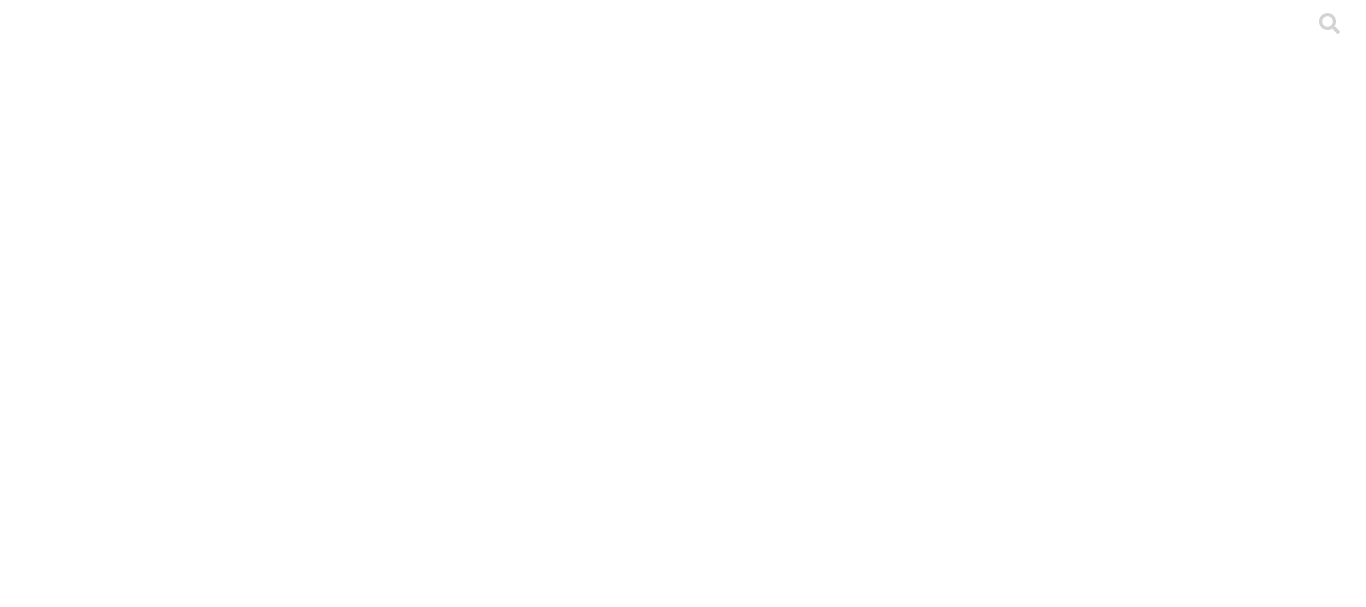 click on ".cls-1 {
fill: #d6d6d6;
}
PRECEBO" at bounding box center [683, 5727] 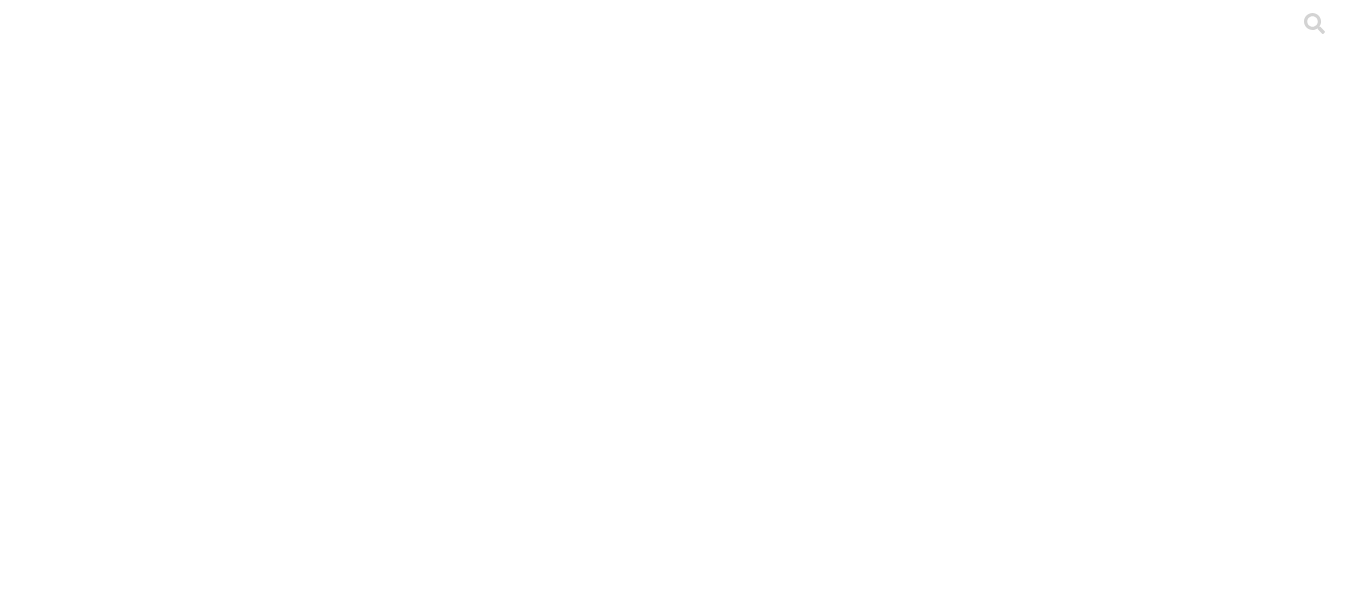 click on "Cargar" at bounding box center [174, 2176] 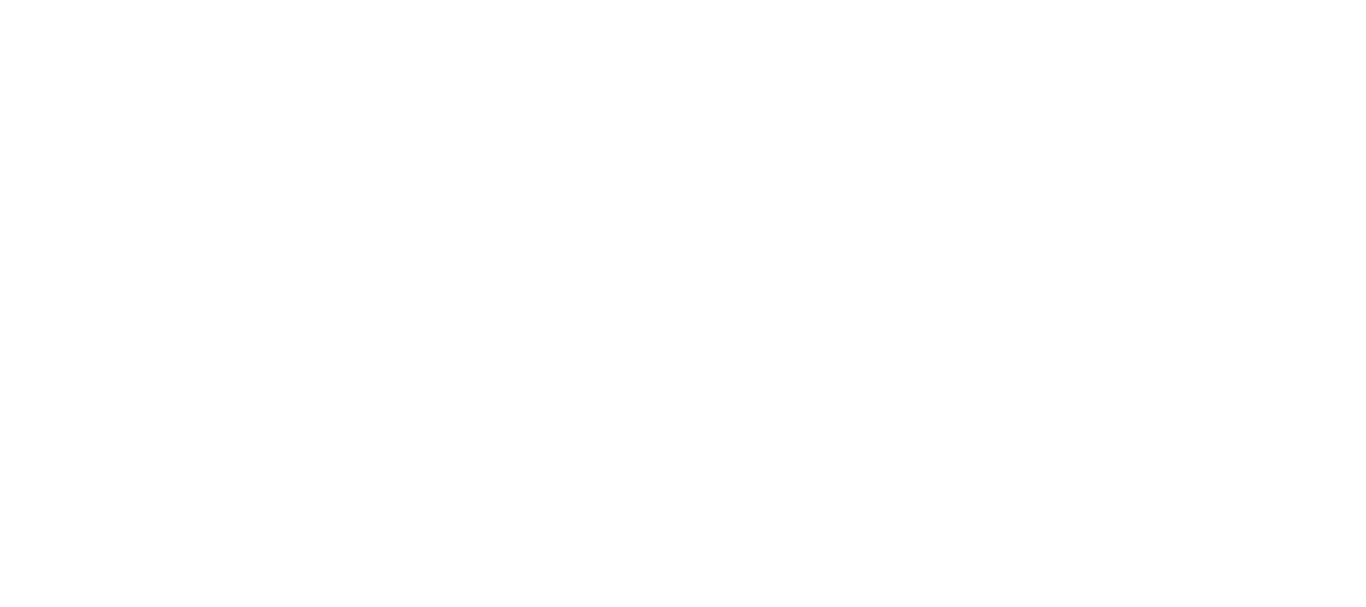 click at bounding box center [96, 2366] 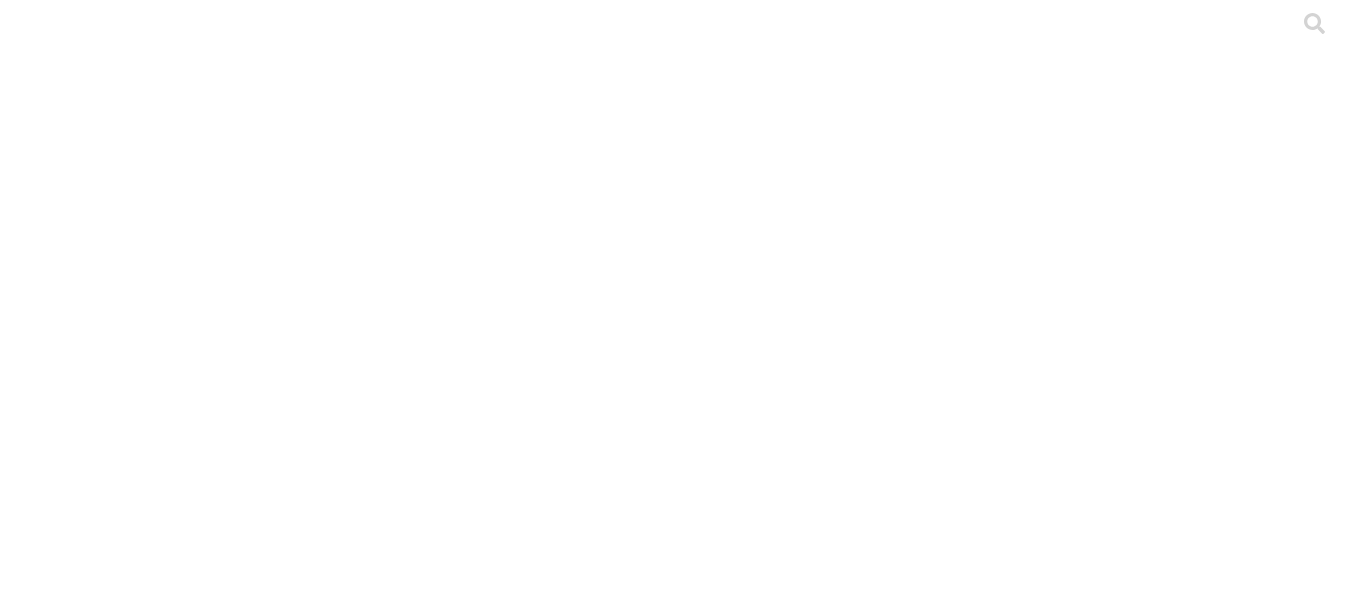 click on "[FIRST] [LAST]" at bounding box center (221, 2203) 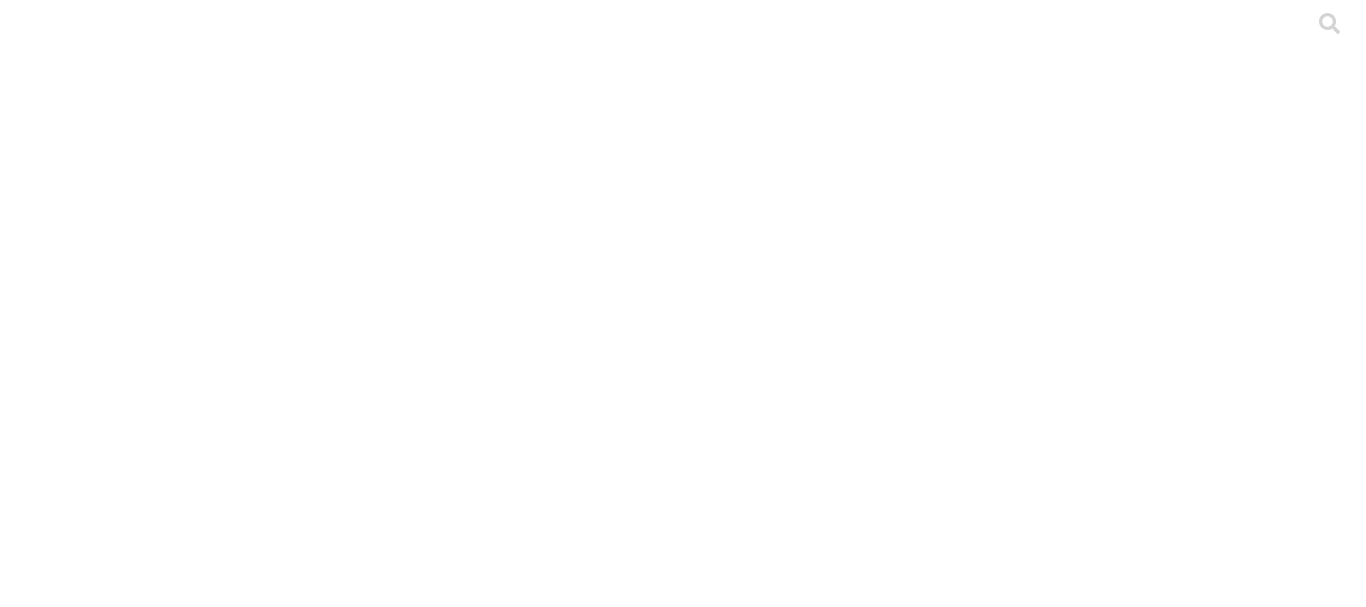 click on ".cls-1 {
fill: #d6d6d6;
}
CEBA" at bounding box center [683, 2983] 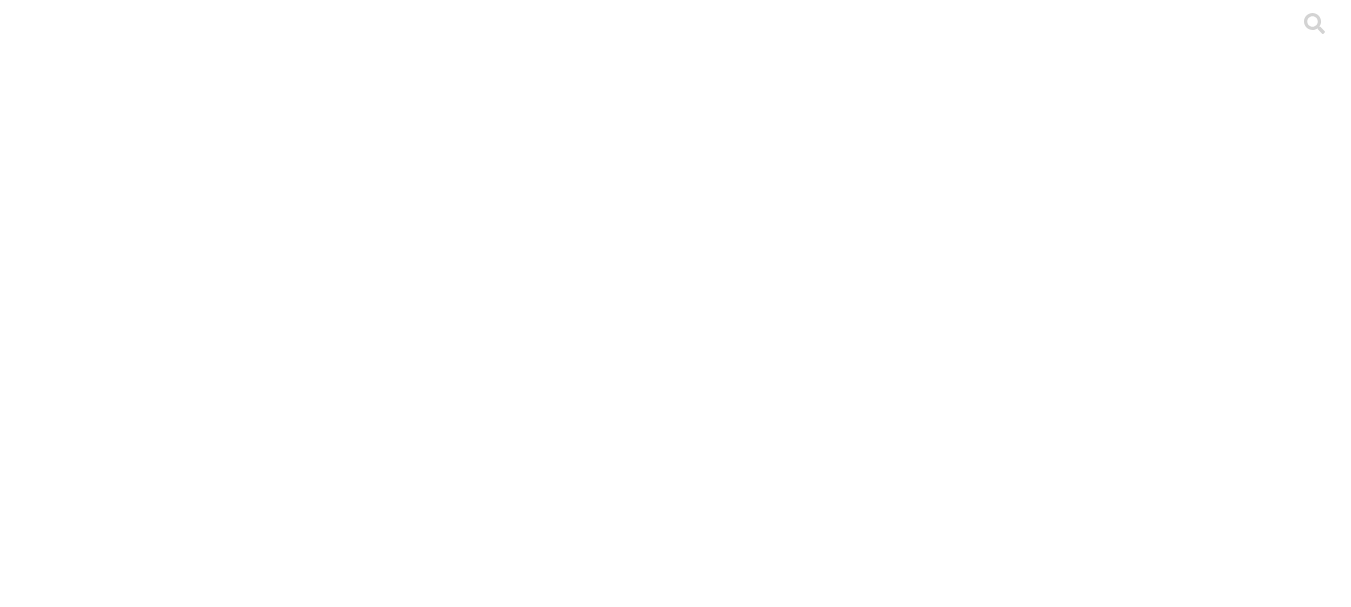 click on "Cargar" at bounding box center [174, 2176] 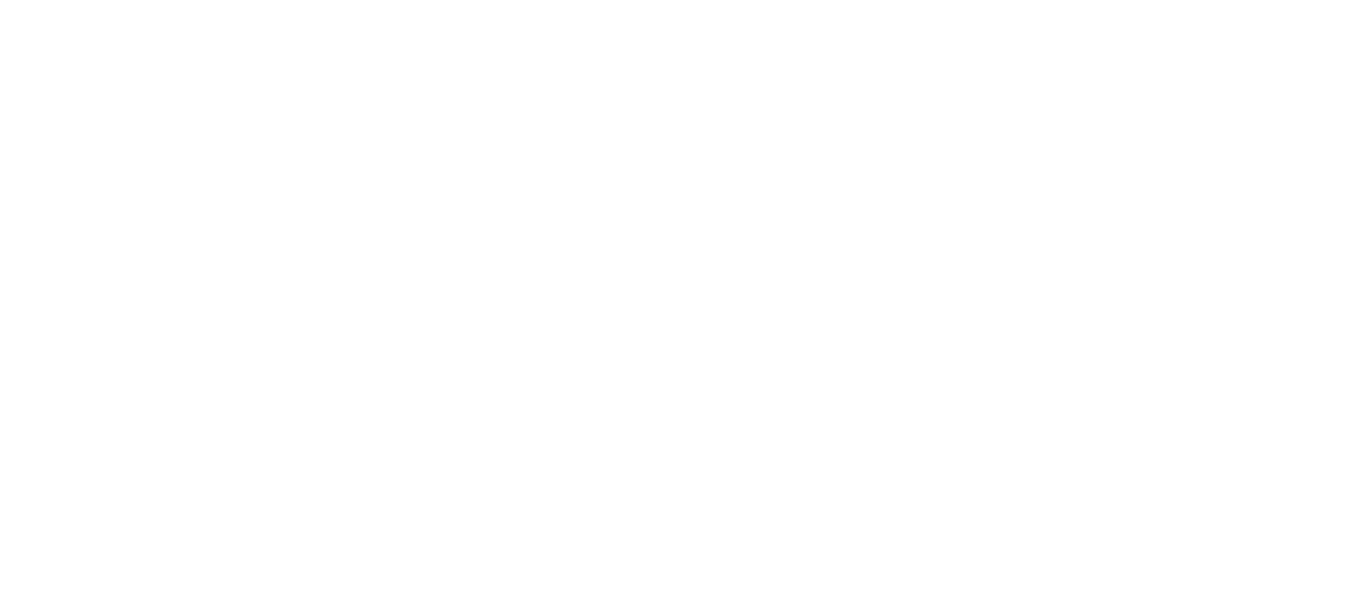 click at bounding box center (96, 2366) 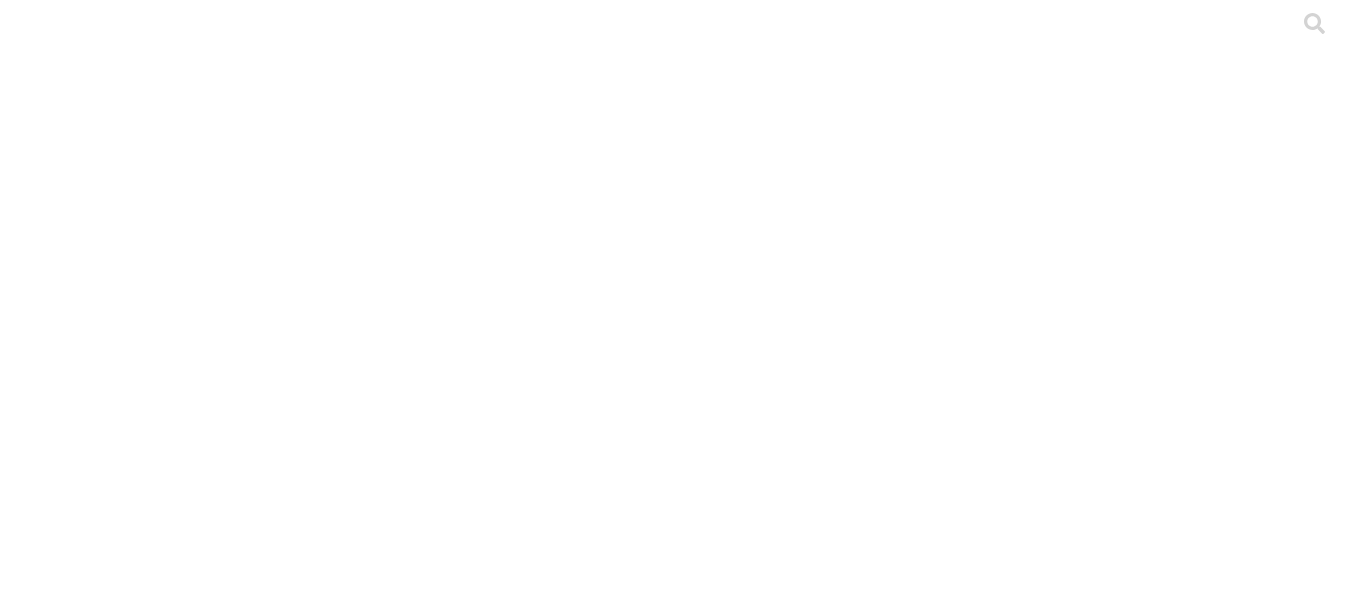 click on "CIENAGA" at bounding box center [131, 2203] 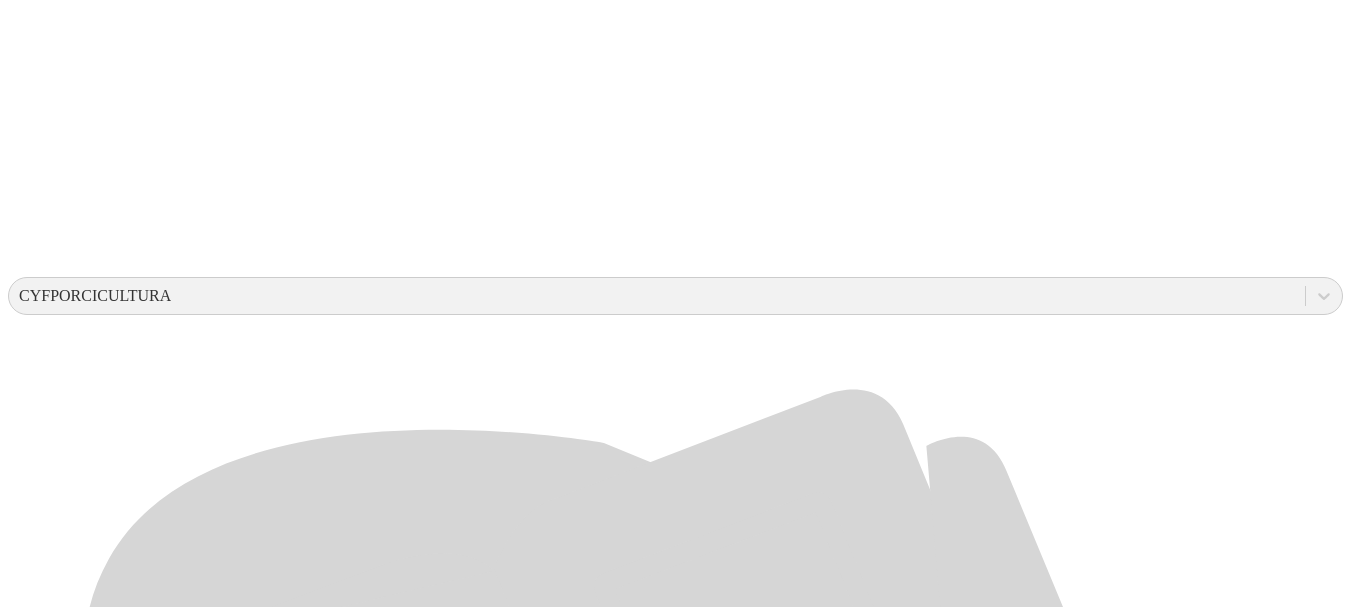 scroll, scrollTop: 540, scrollLeft: 0, axis: vertical 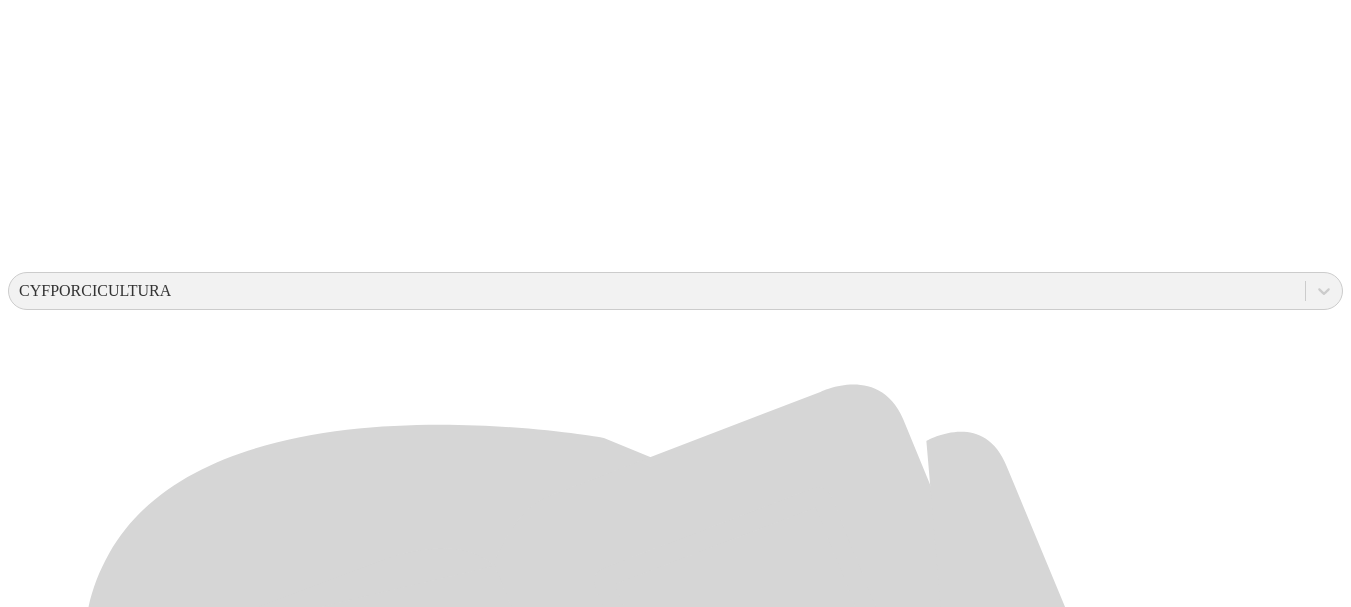 click on ".cls-1 {
fill: #d6d6d6;
}
PORCICOLA LOS REYES" at bounding box center [675, 22778] 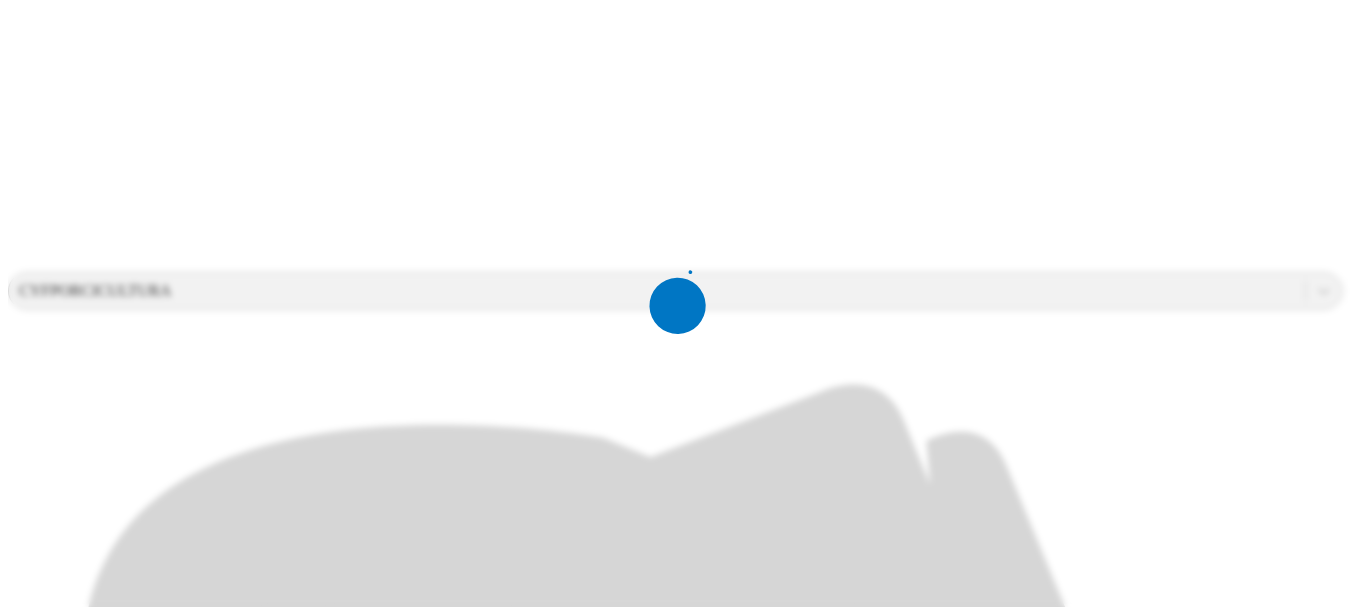 scroll, scrollTop: 0, scrollLeft: 0, axis: both 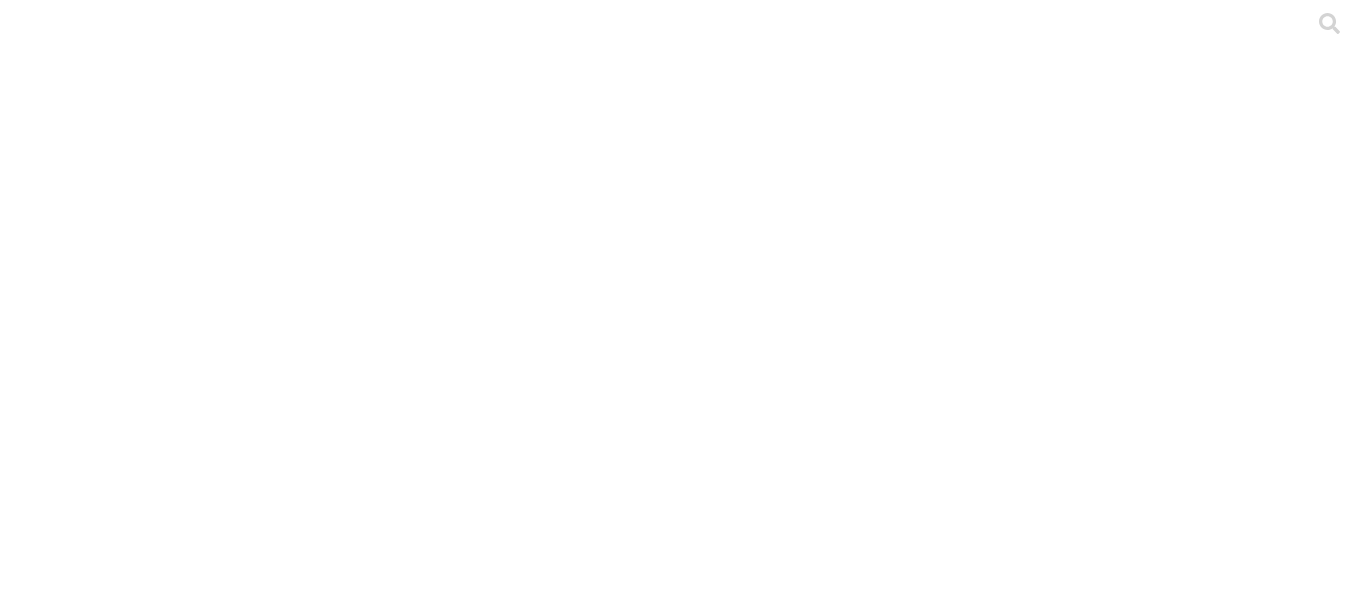 click on ".cls-1 {
fill: #d6d6d6;
}
CRIA" at bounding box center (683, 4355) 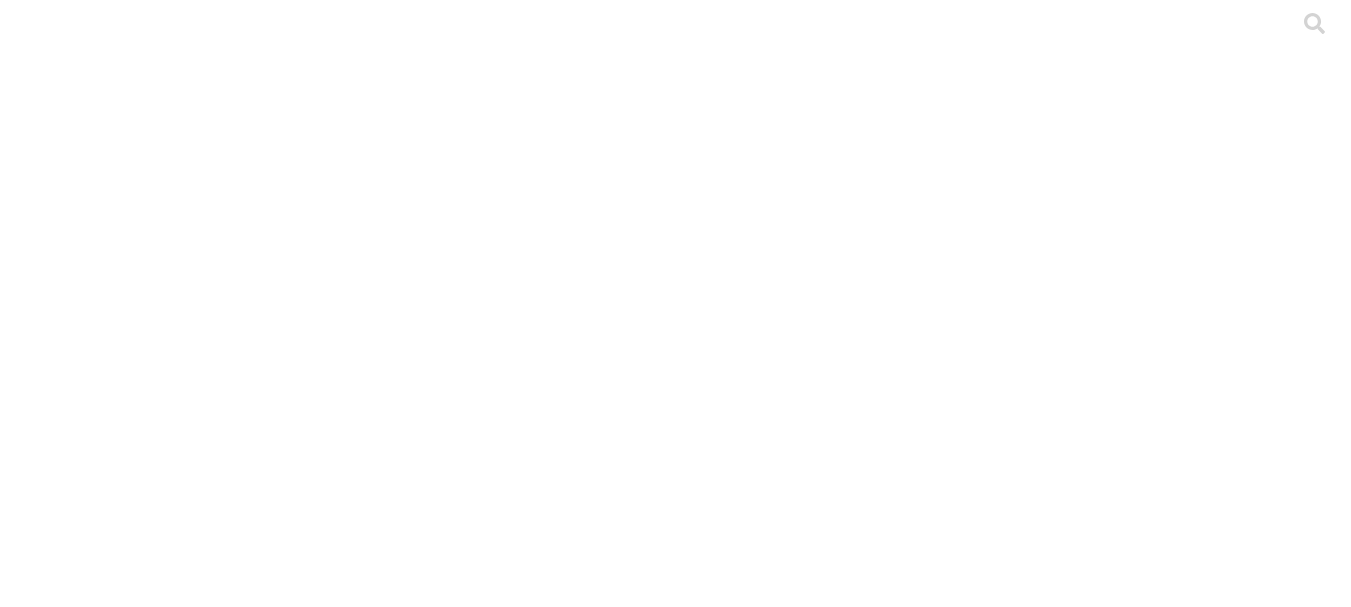click on ".cls-1 {
fill: #d6d6d6;
}
PORCICOLA LOS REYES" at bounding box center (675, 2963) 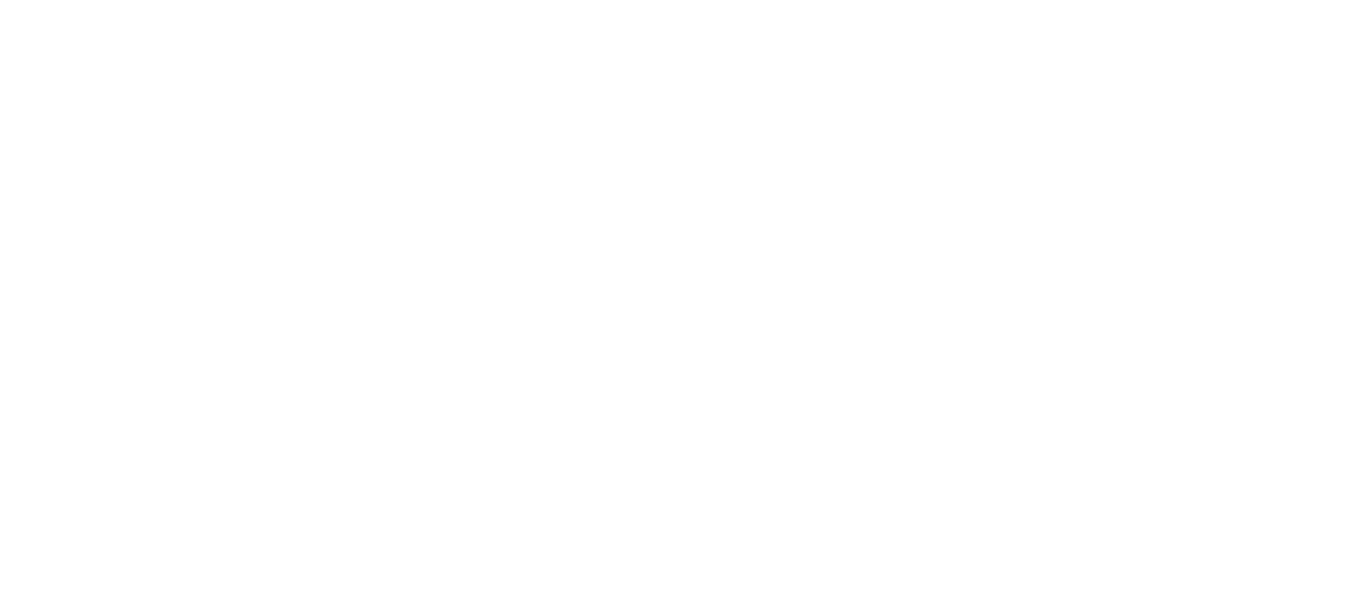 click at bounding box center (96, 2366) 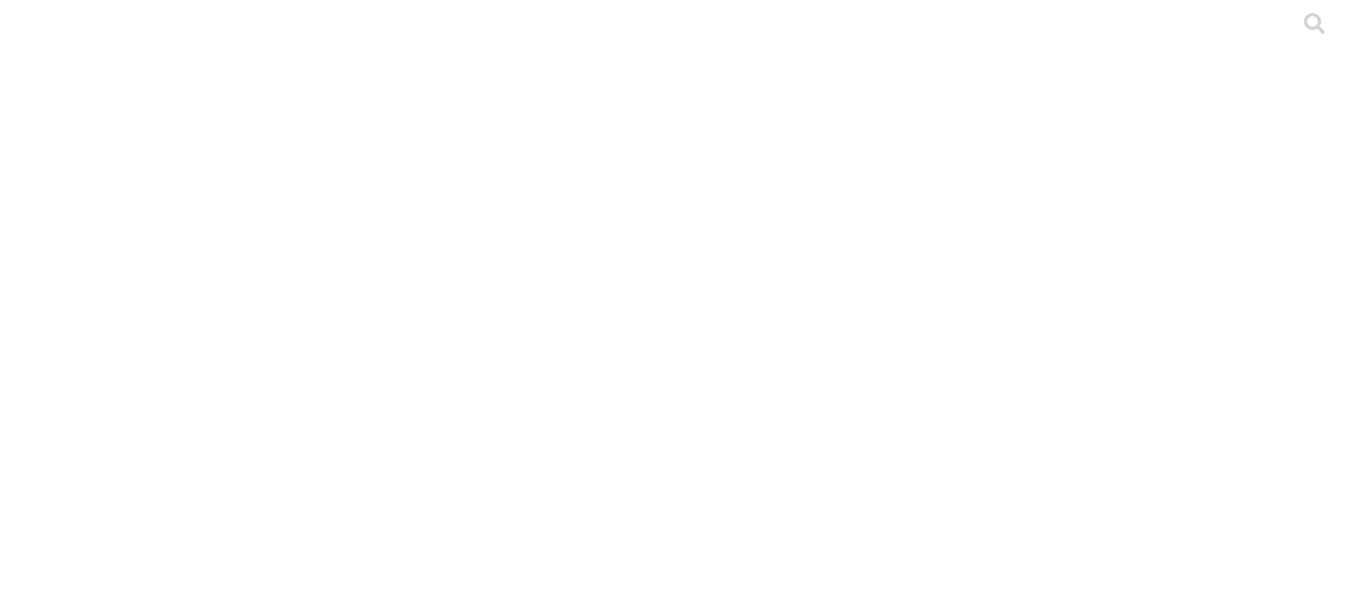 click on "PORCICOLA LOS REYES" at bounding box center (256, 2203) 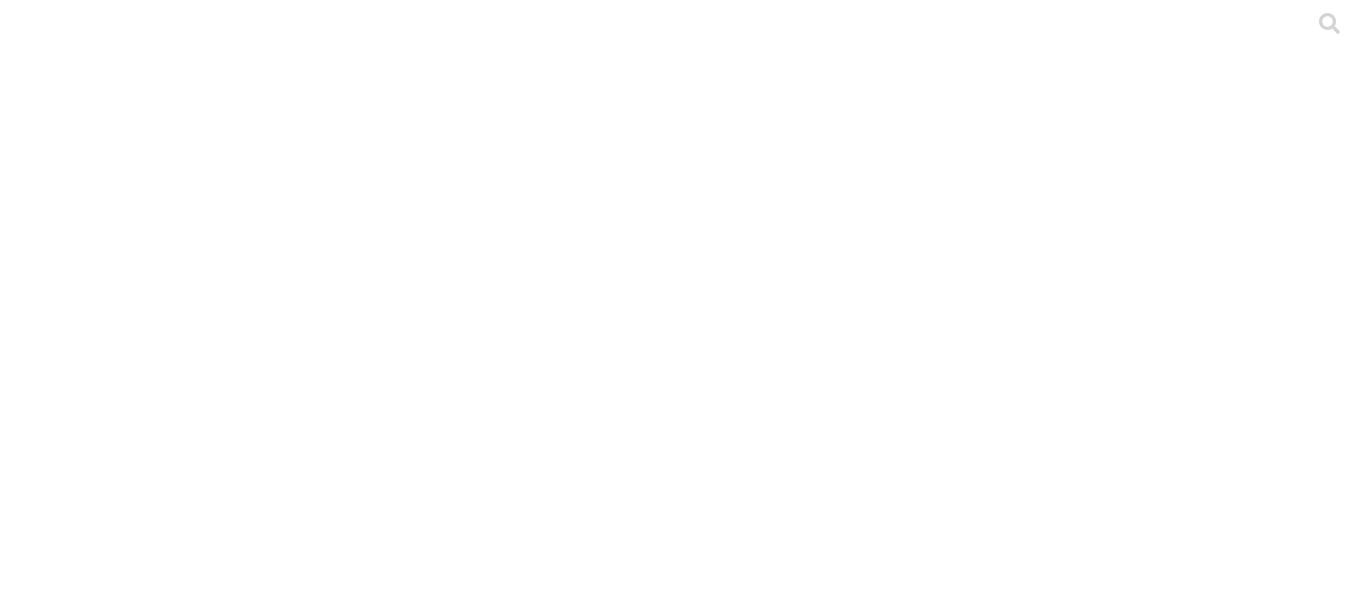 click on ".cls-1 {
fill: #d6d6d6;
}
PRECEBO" at bounding box center (683, 5727) 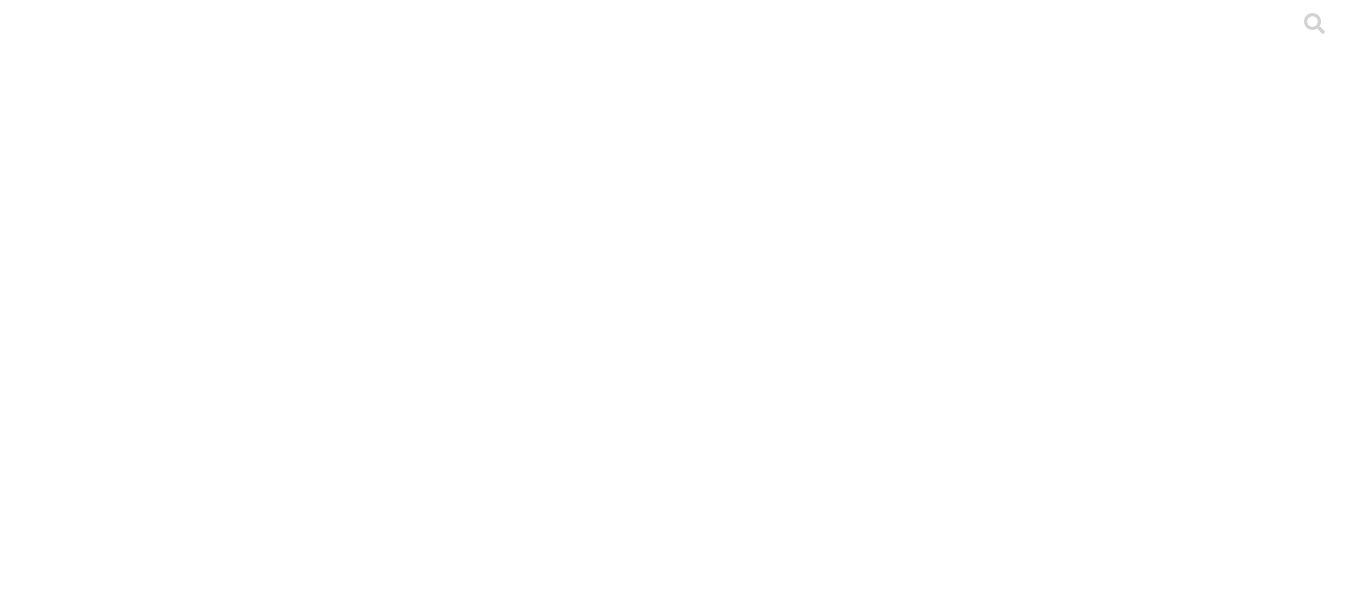 click on ".cls-1 {
fill: #d6d6d6;
}
PORCICOLA LOS REYES" at bounding box center (675, 2963) 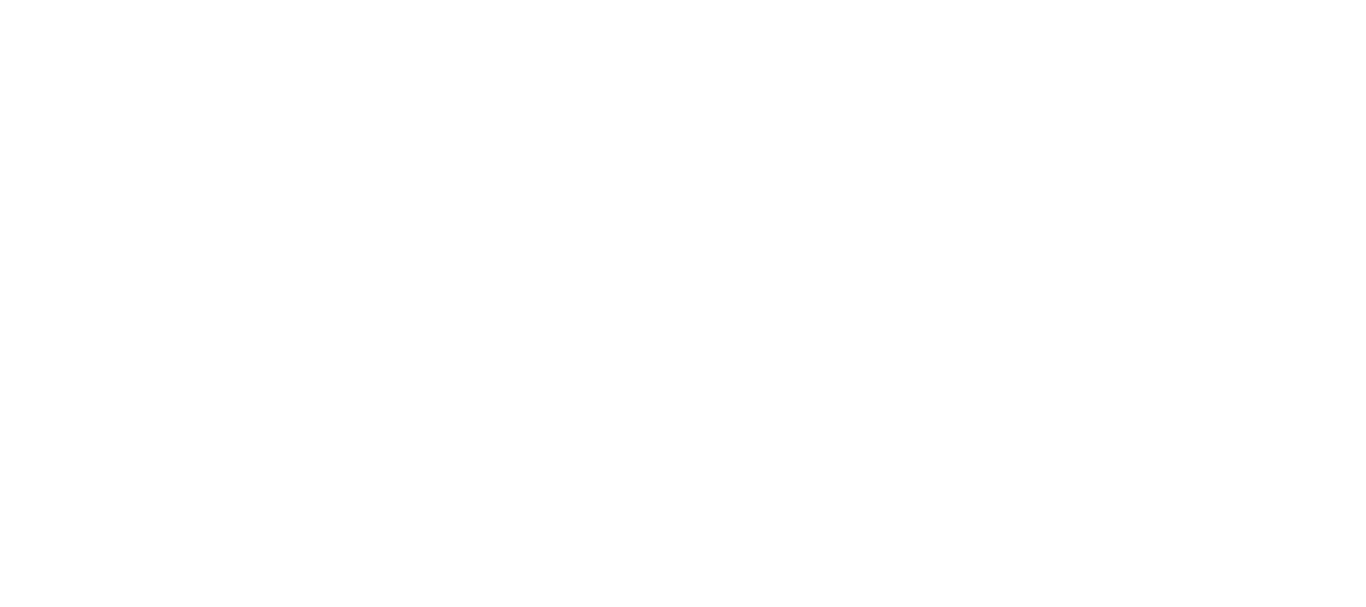 click at bounding box center (96, 2366) 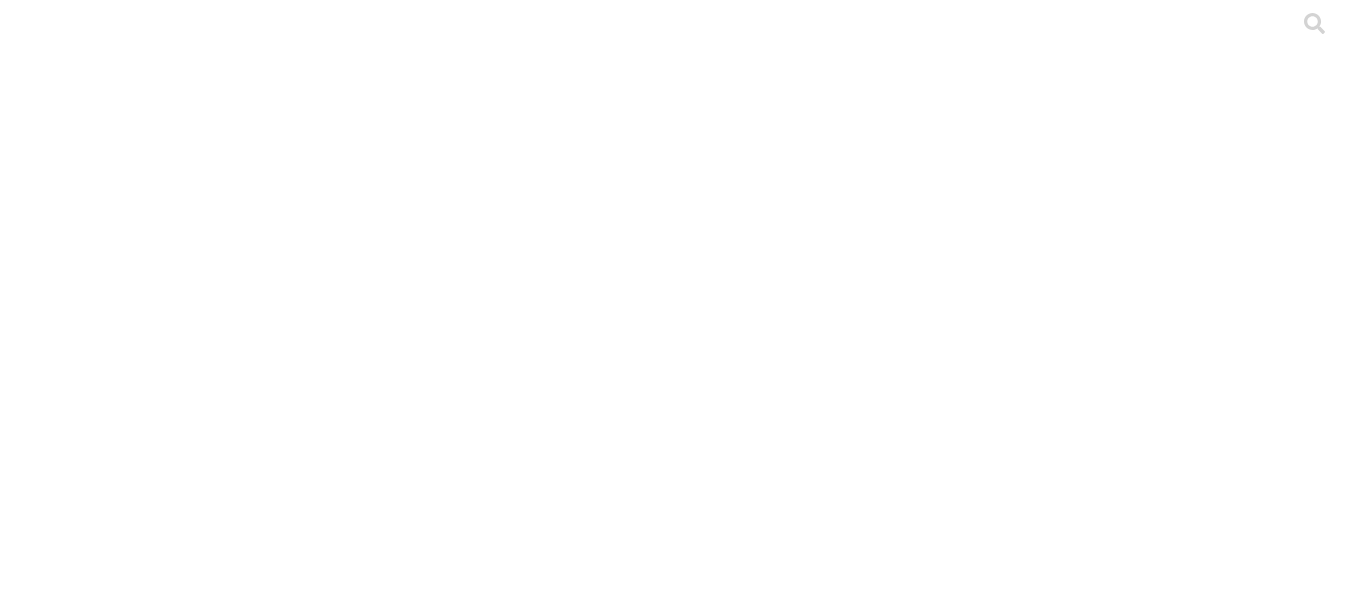 click on "PORCICOLA LOS REYES" at bounding box center (256, 2203) 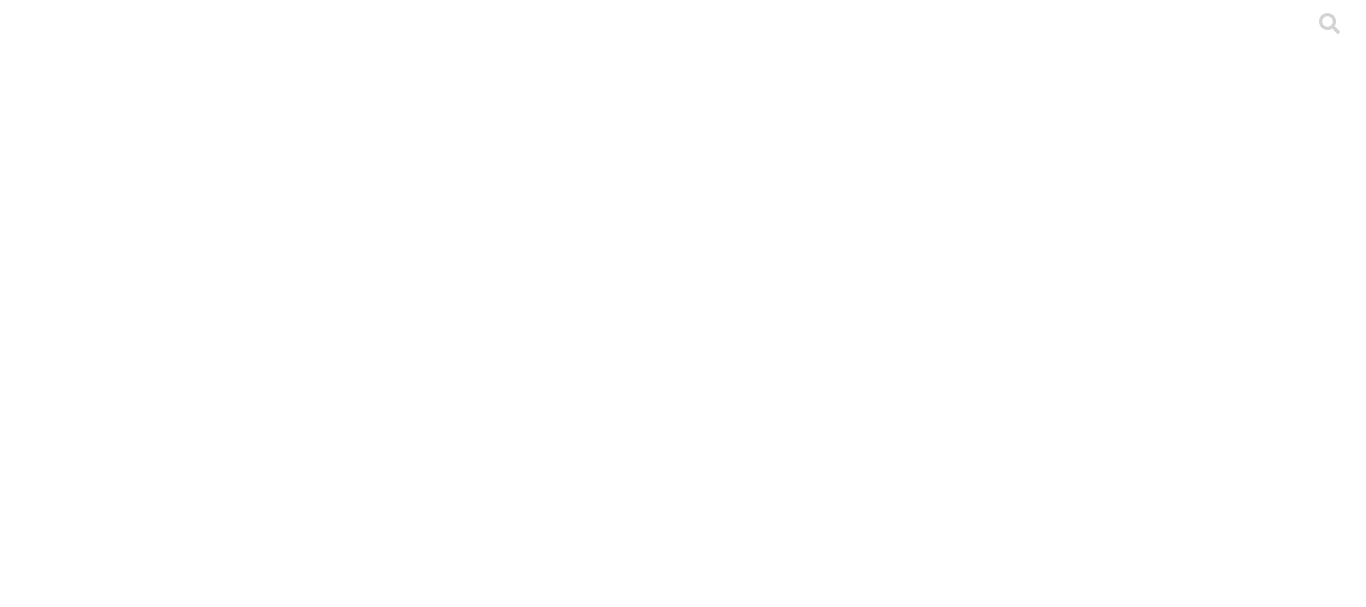 click on ".cls-1 {
fill: #d6d6d6;
}
CEBA" at bounding box center [683, 2983] 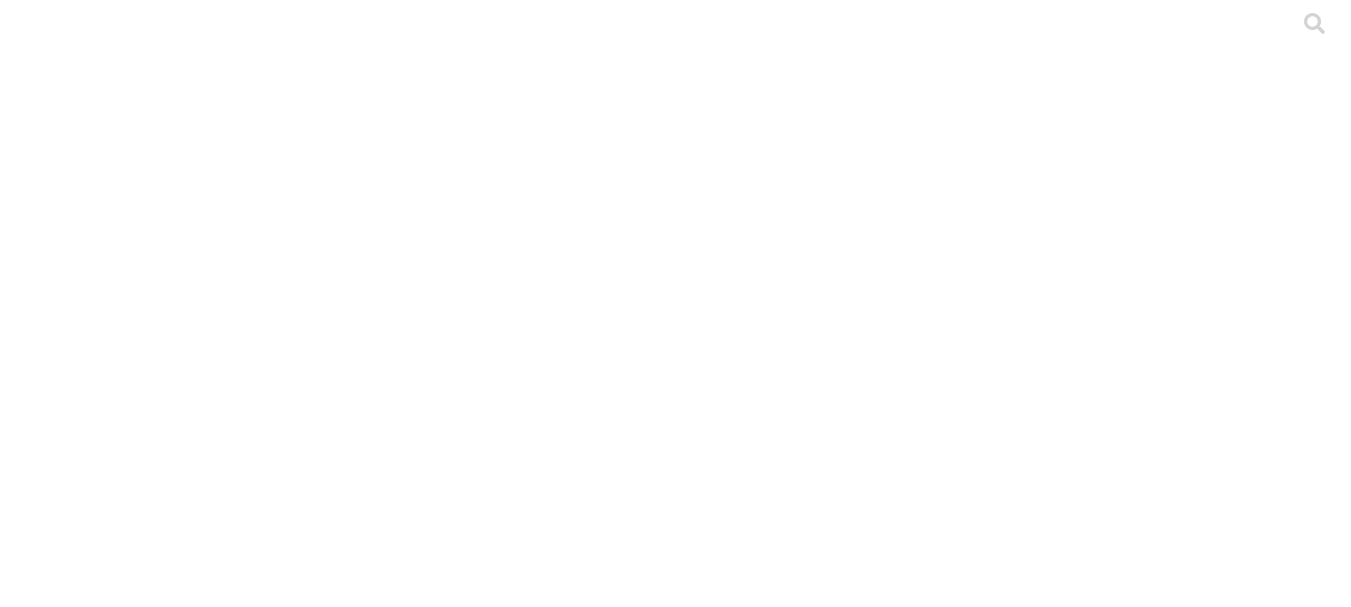 click on ".cls-1 {
fill: #d6d6d6;
}
PORCICOLA LOS REYES" at bounding box center (675, 2963) 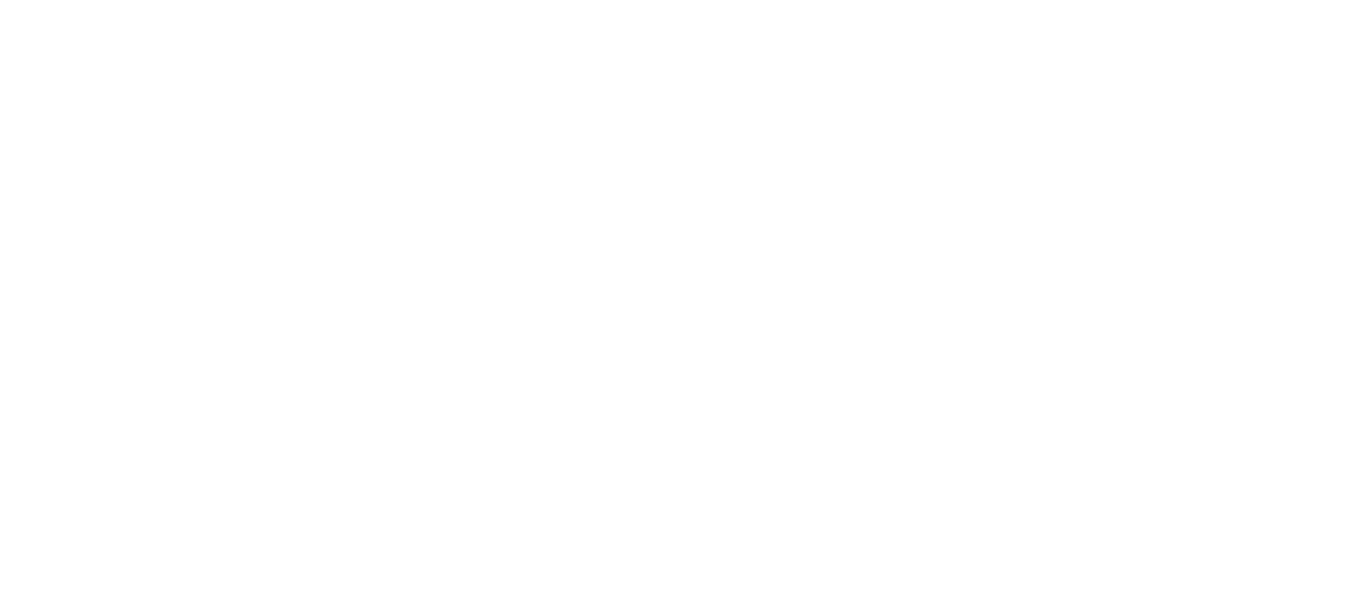 click at bounding box center [96, 2366] 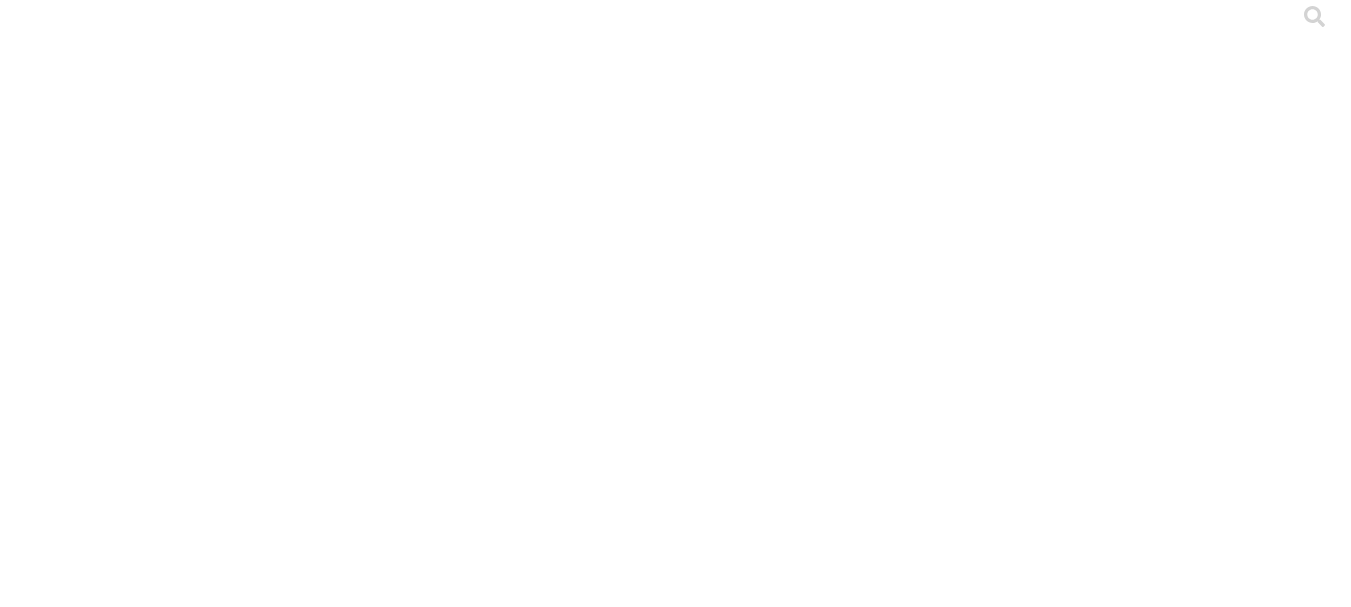 scroll, scrollTop: 0, scrollLeft: 0, axis: both 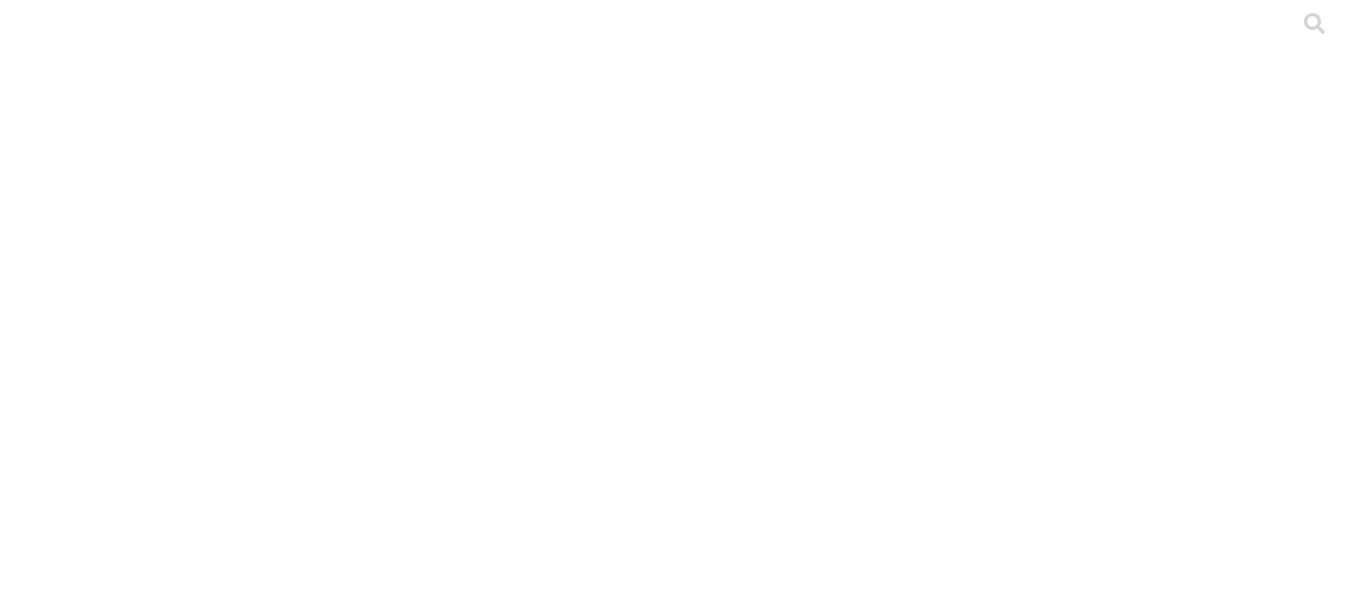 click on "CIENAGA" at bounding box center [131, 2203] 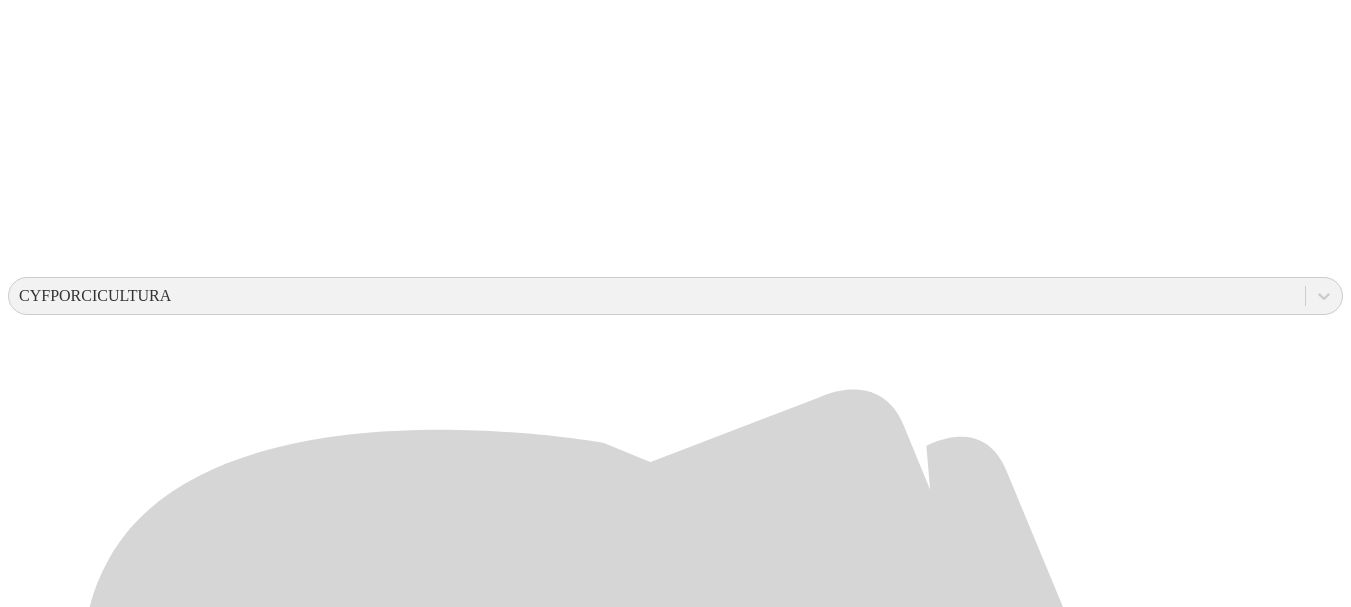 scroll, scrollTop: 652, scrollLeft: 0, axis: vertical 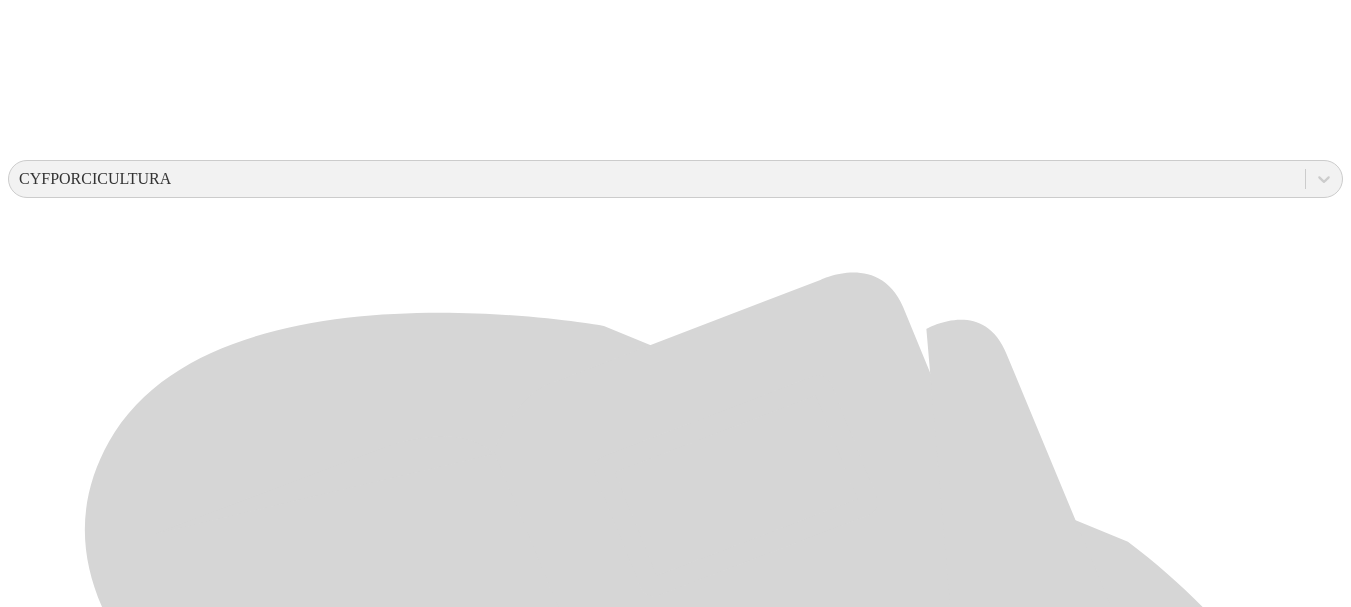 click at bounding box center (675, 28773) 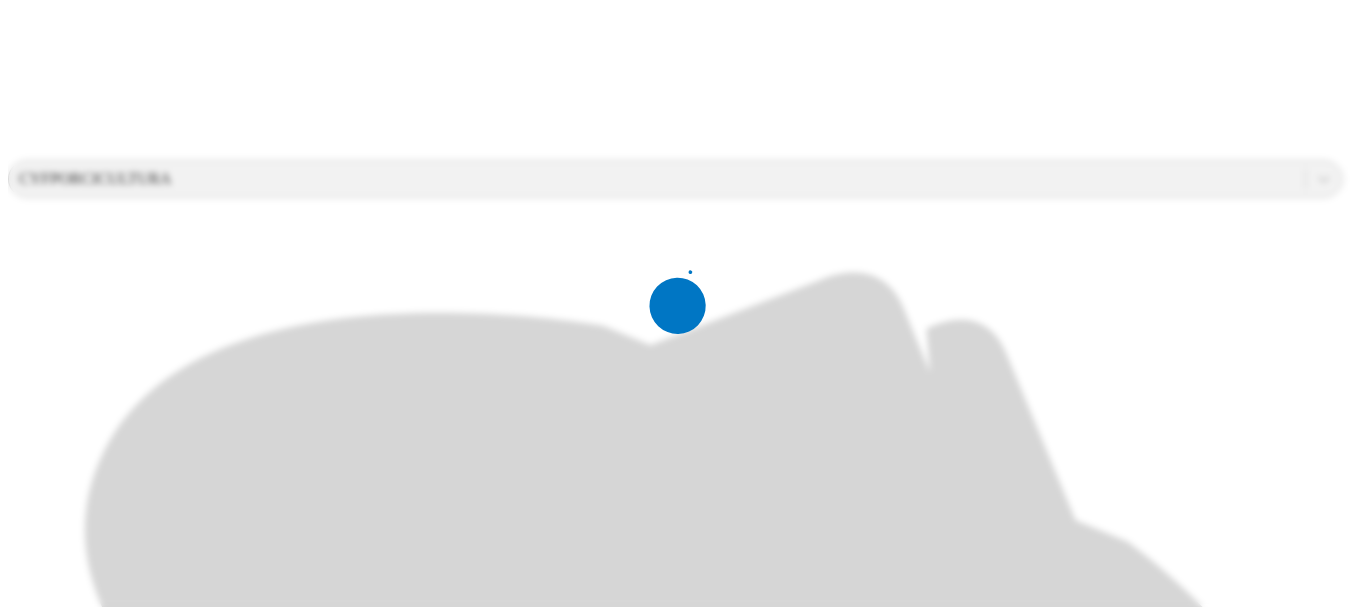 scroll, scrollTop: 0, scrollLeft: 0, axis: both 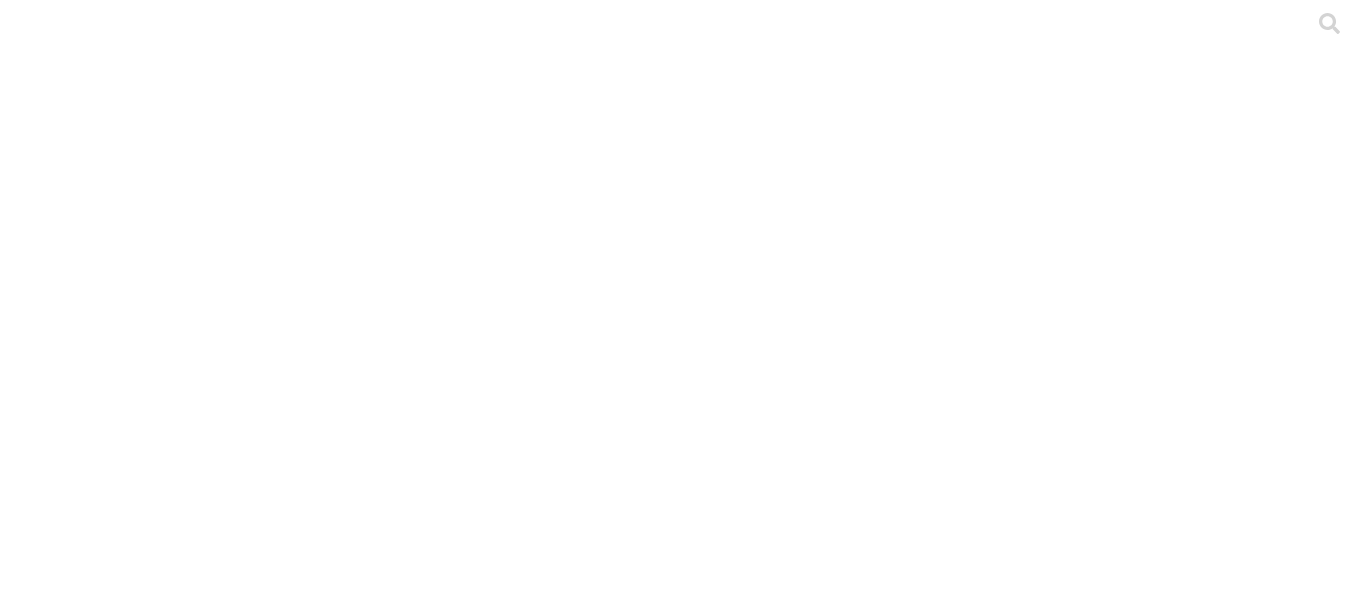 click on ".cls-1 {
fill: #d6d6d6;
}
CRIA" at bounding box center (683, 4355) 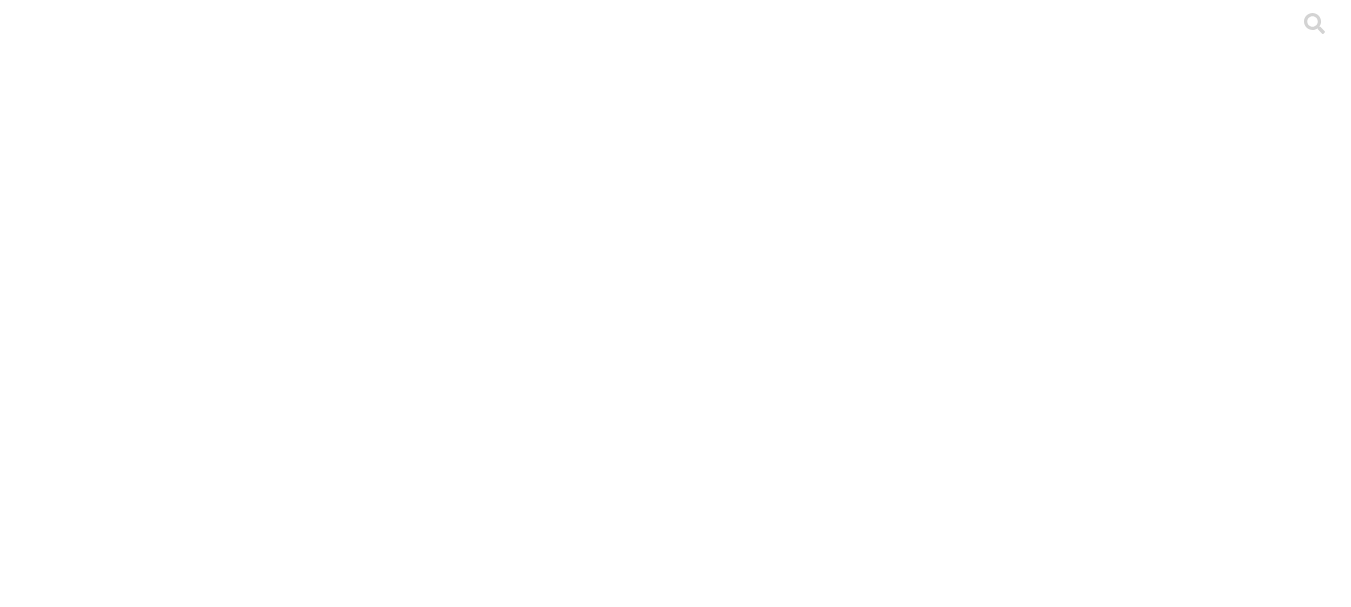 click on "Cargar" at bounding box center (174, 2176) 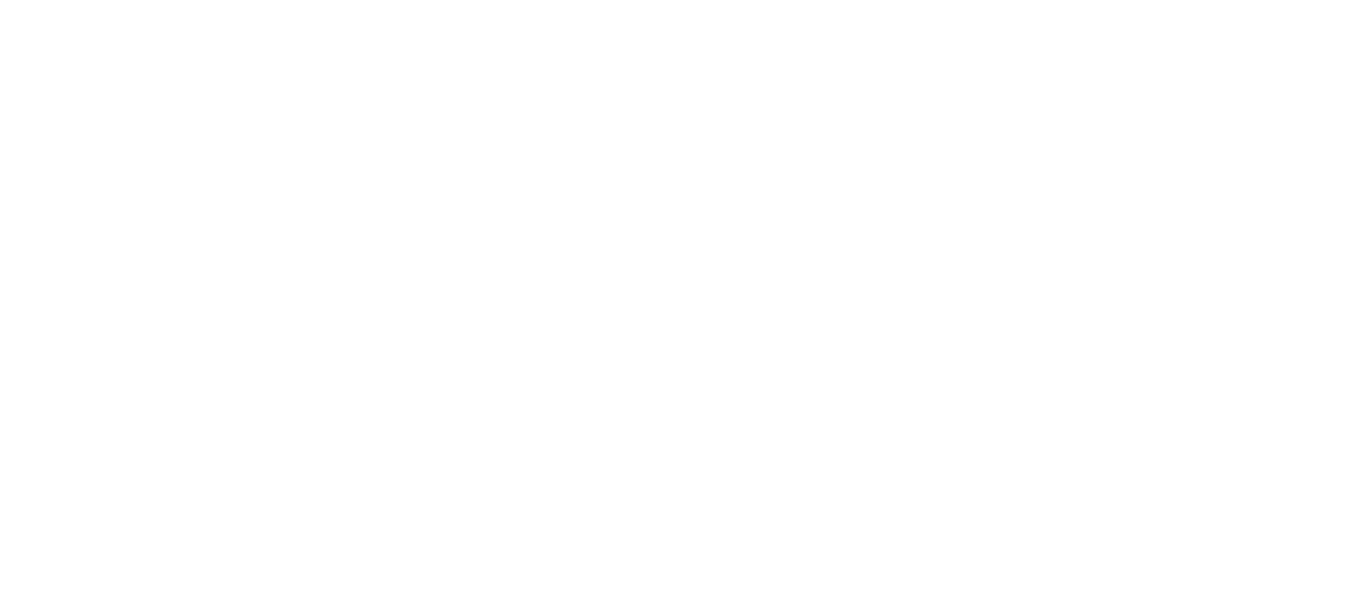 click at bounding box center [96, 2366] 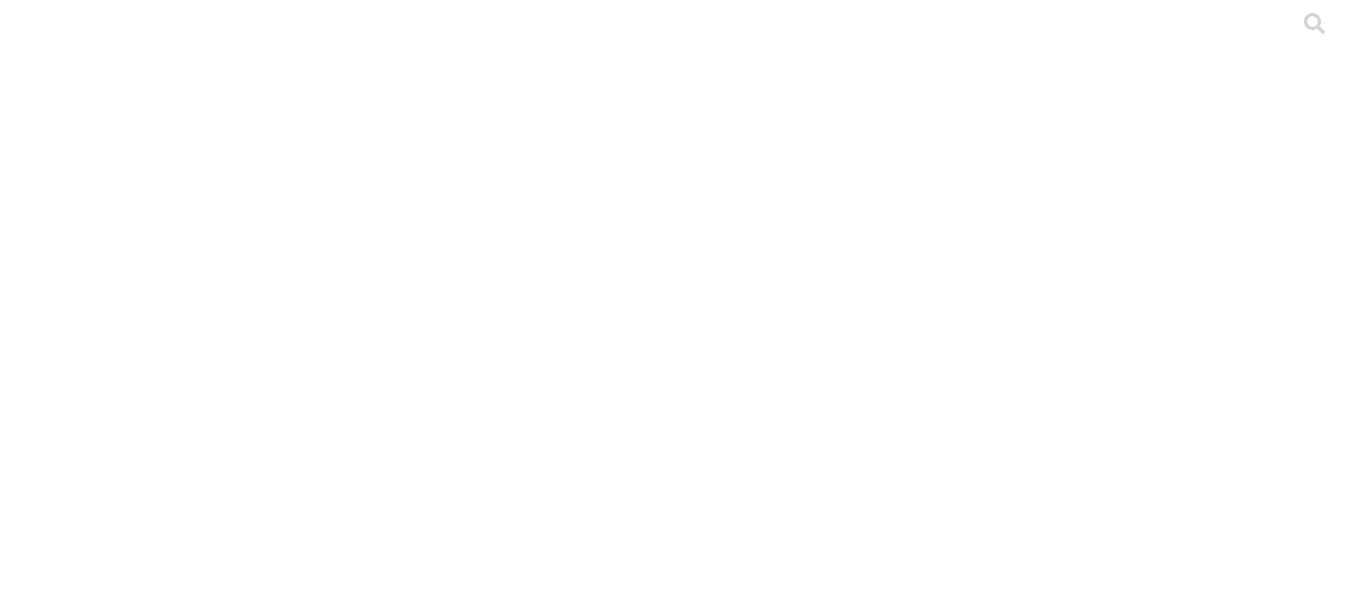 click on "SEMM PORCICOLA" at bounding box center [238, 2203] 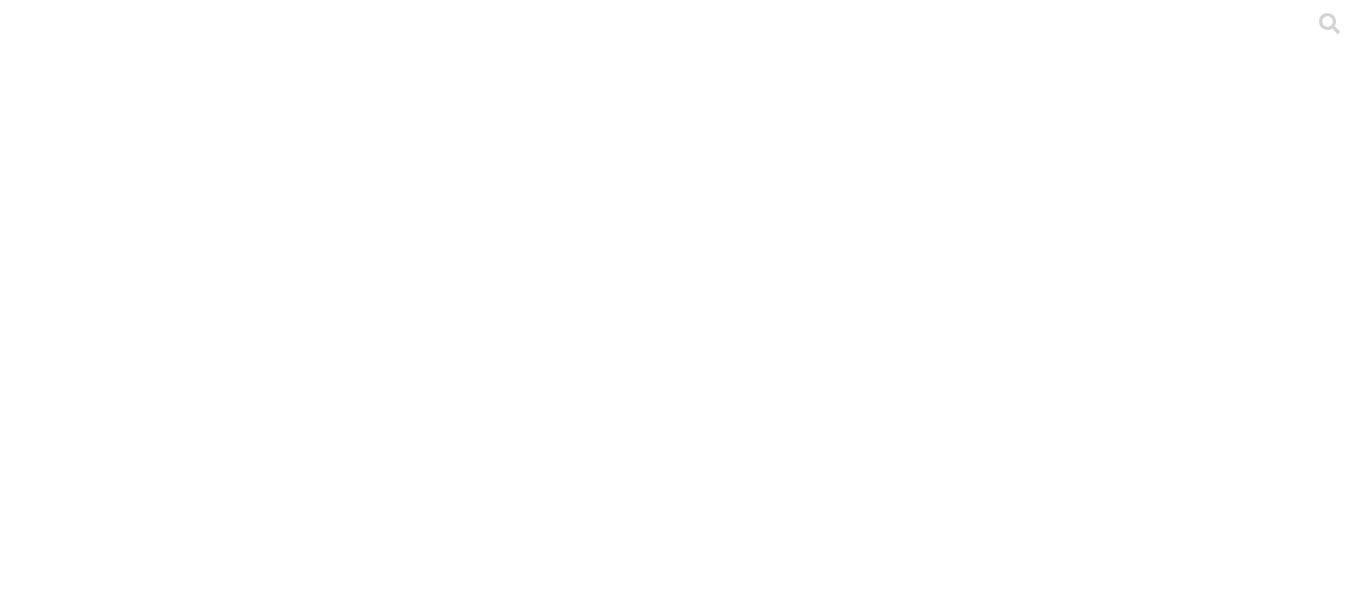 click on ".cls-1 {
fill: #d6d6d6;
}
PRECEBO" at bounding box center (683, 5727) 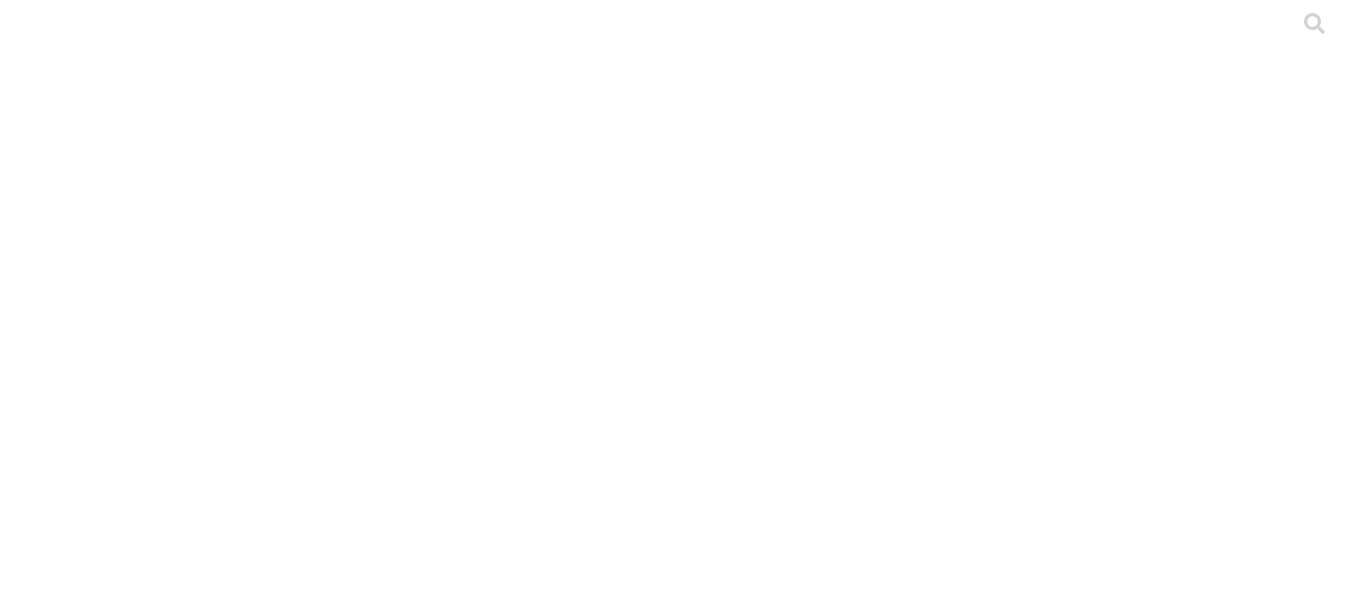 click on "Cargar" at bounding box center (173, 2176) 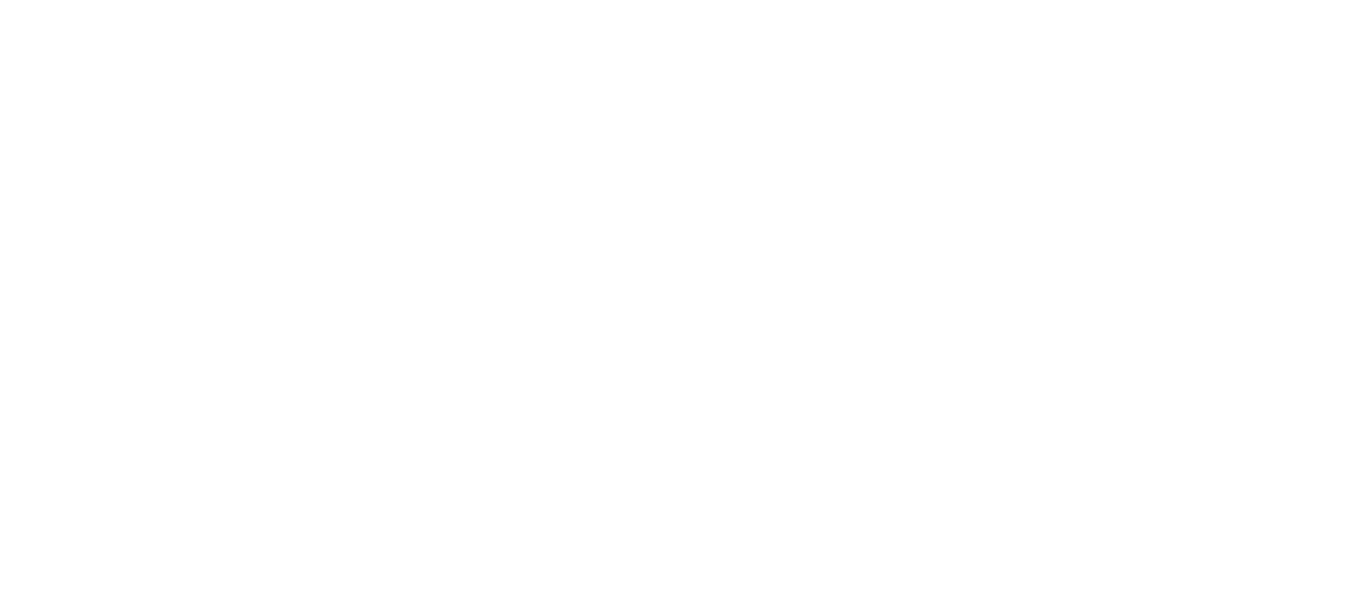 click at bounding box center [96, 2366] 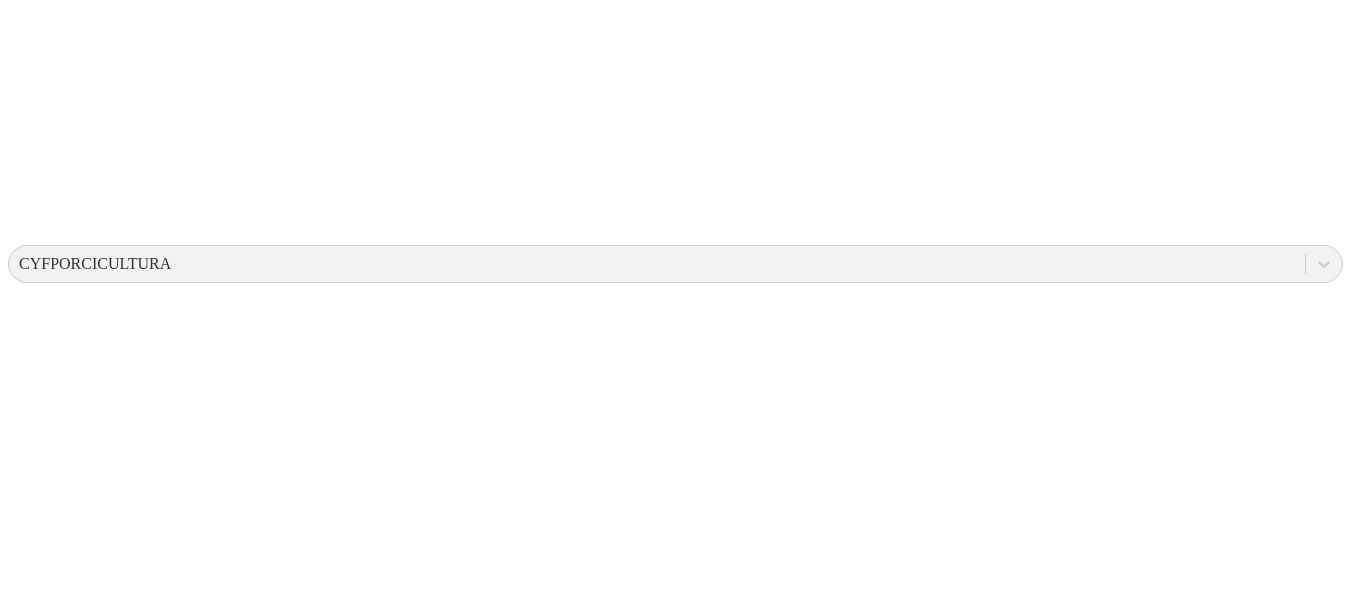 scroll, scrollTop: 0, scrollLeft: 0, axis: both 